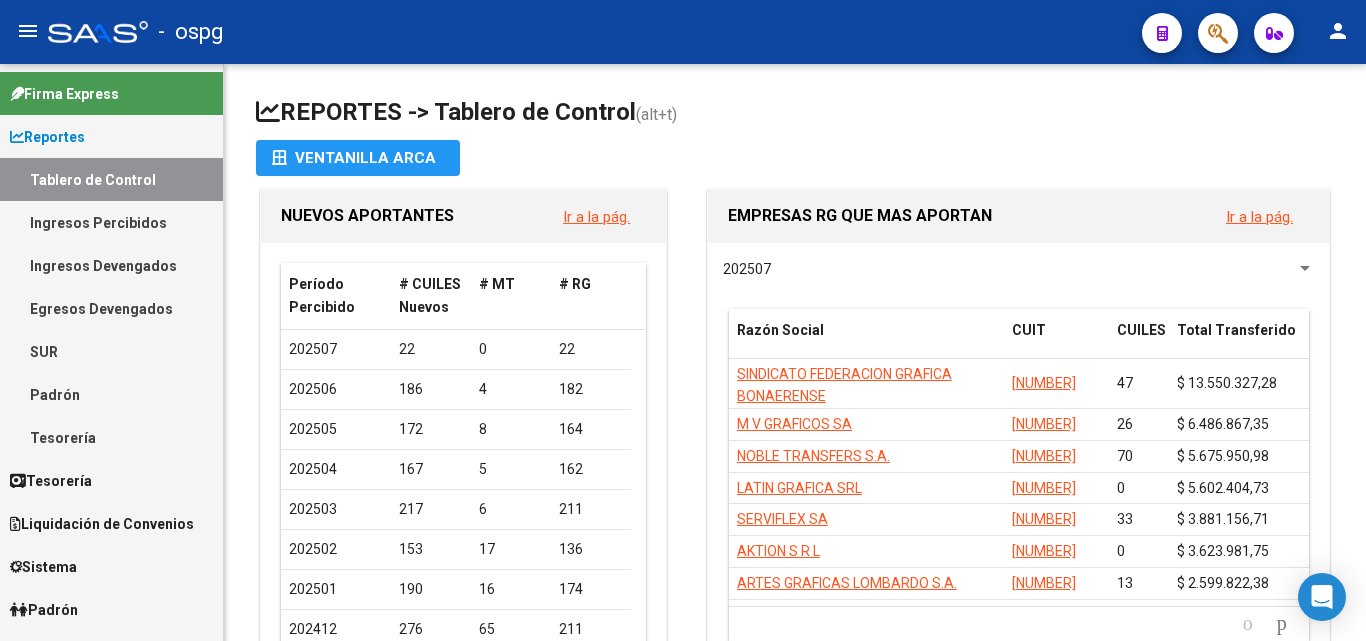 scroll, scrollTop: 0, scrollLeft: 0, axis: both 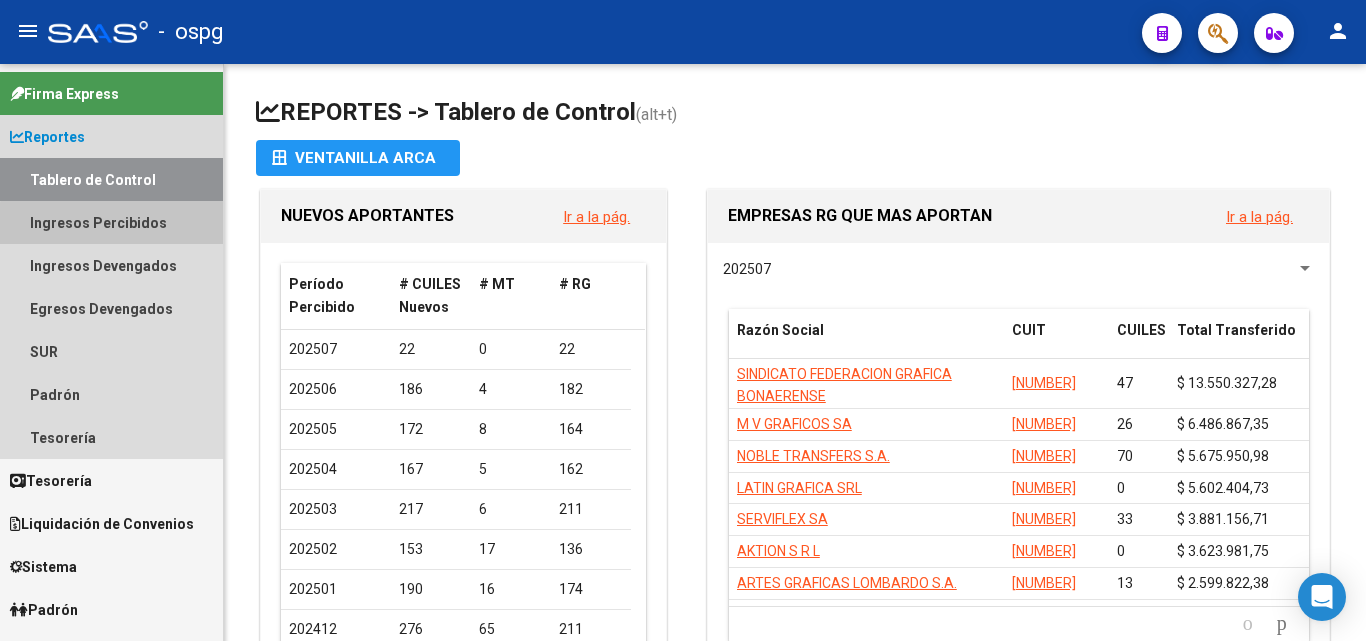 click on "Ingresos Percibidos" at bounding box center (111, 222) 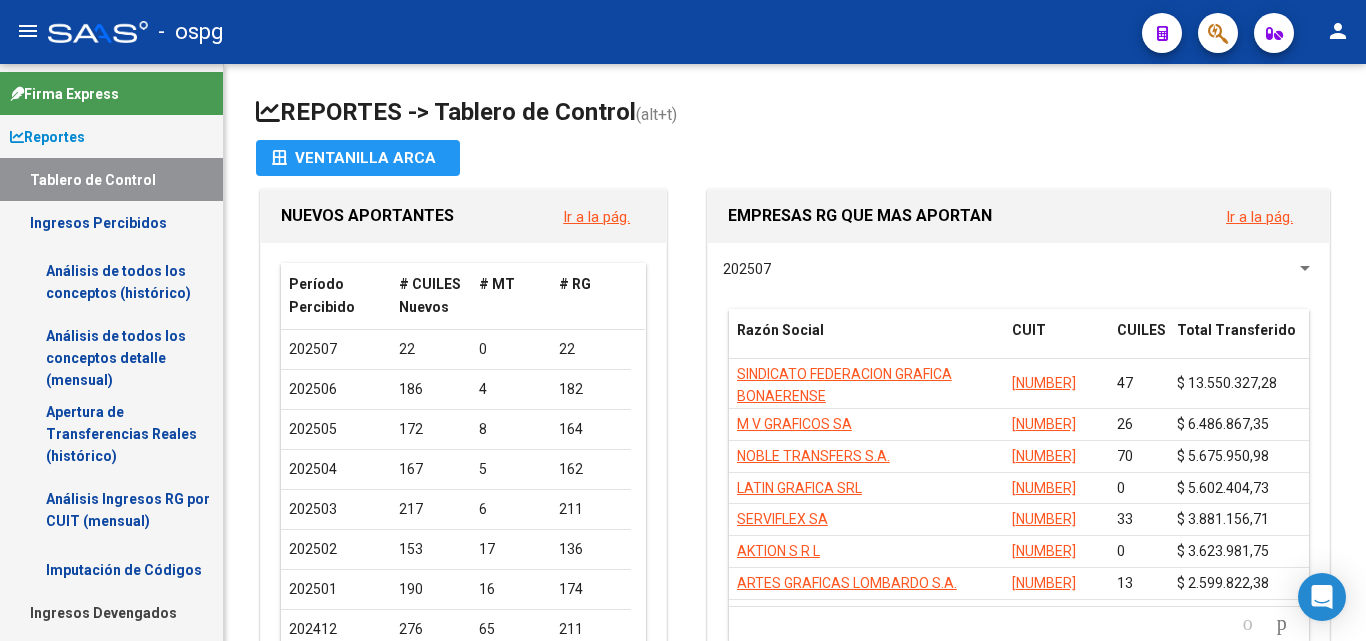 click on "Análisis de todos los conceptos (histórico)" at bounding box center [111, 282] 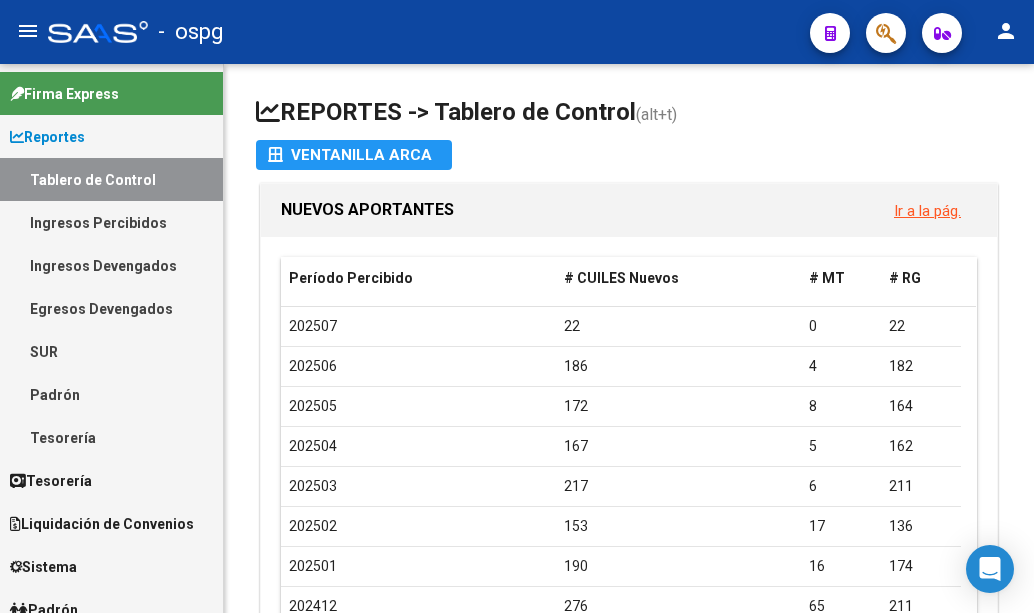 scroll, scrollTop: 0, scrollLeft: 0, axis: both 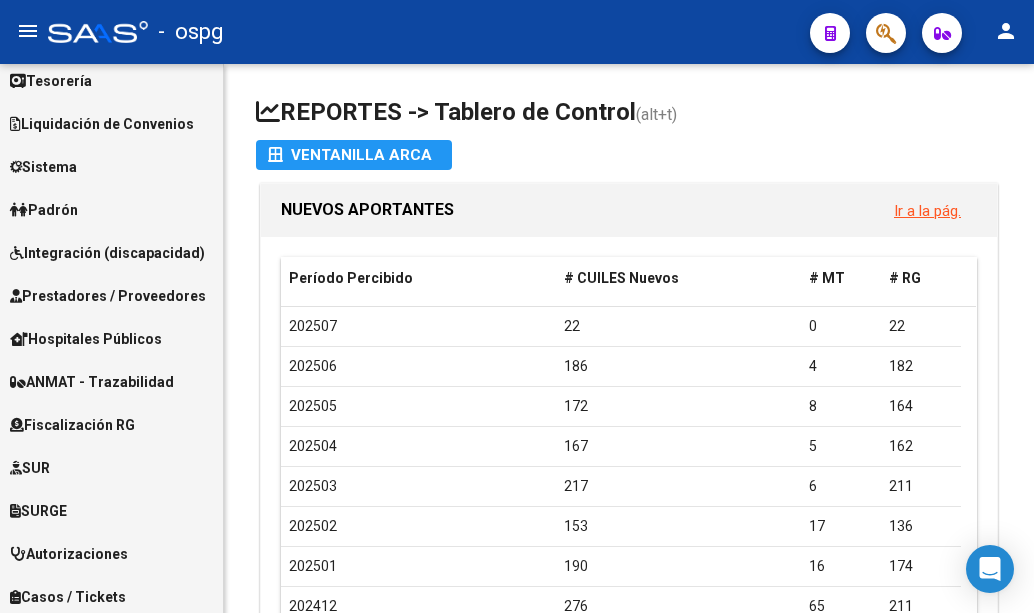 click at bounding box center [19, 210] 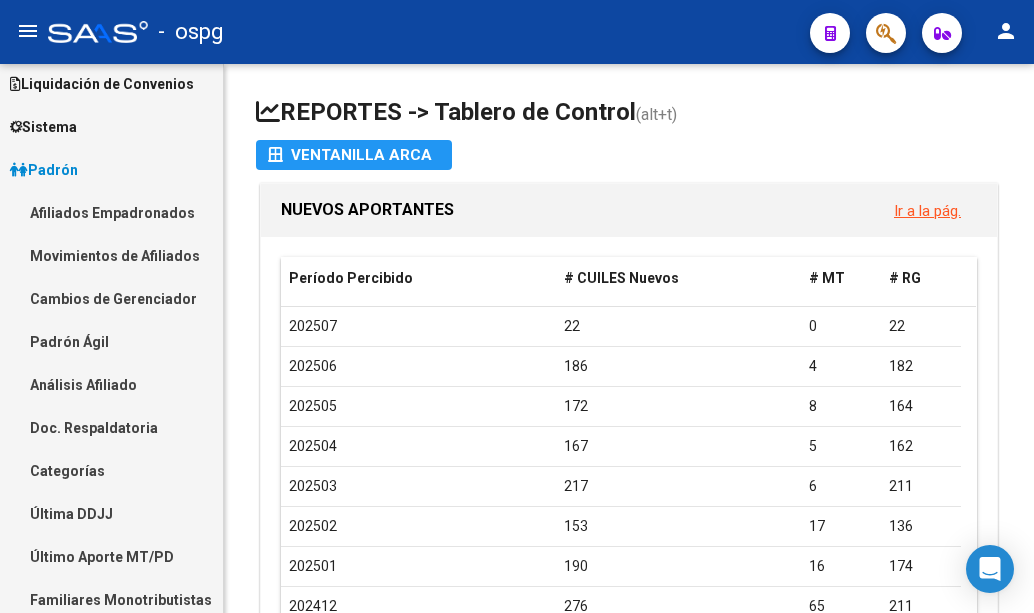 scroll, scrollTop: 99, scrollLeft: 0, axis: vertical 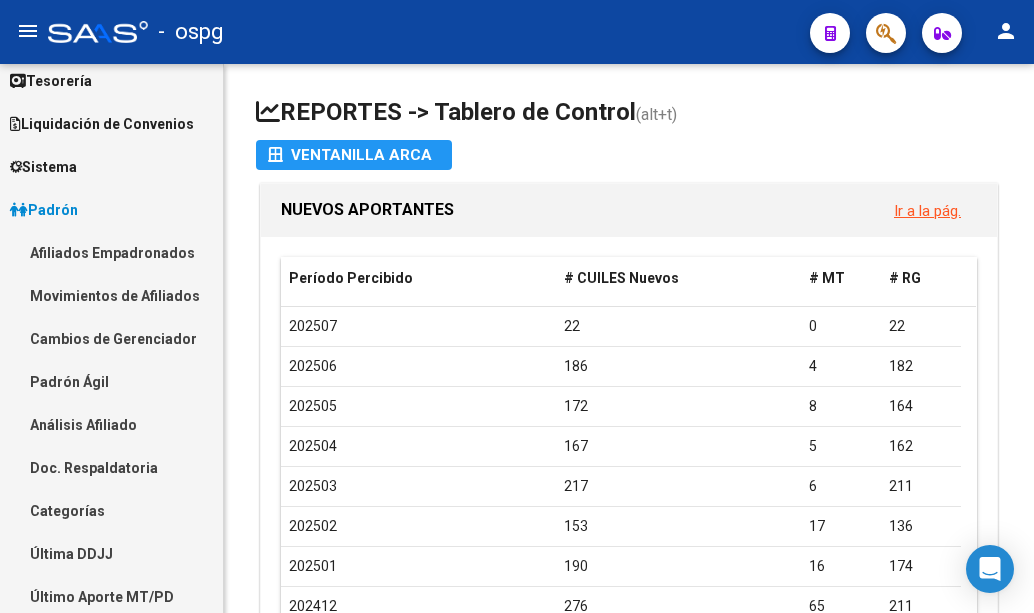 click on "Análisis Afiliado" at bounding box center (111, 424) 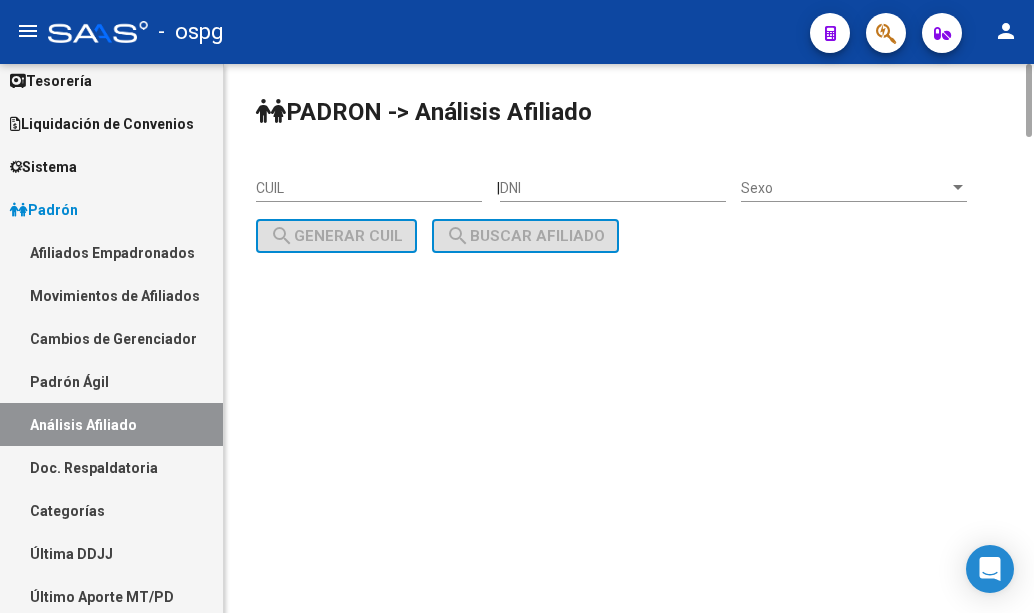 click on "CUIL" at bounding box center [369, 188] 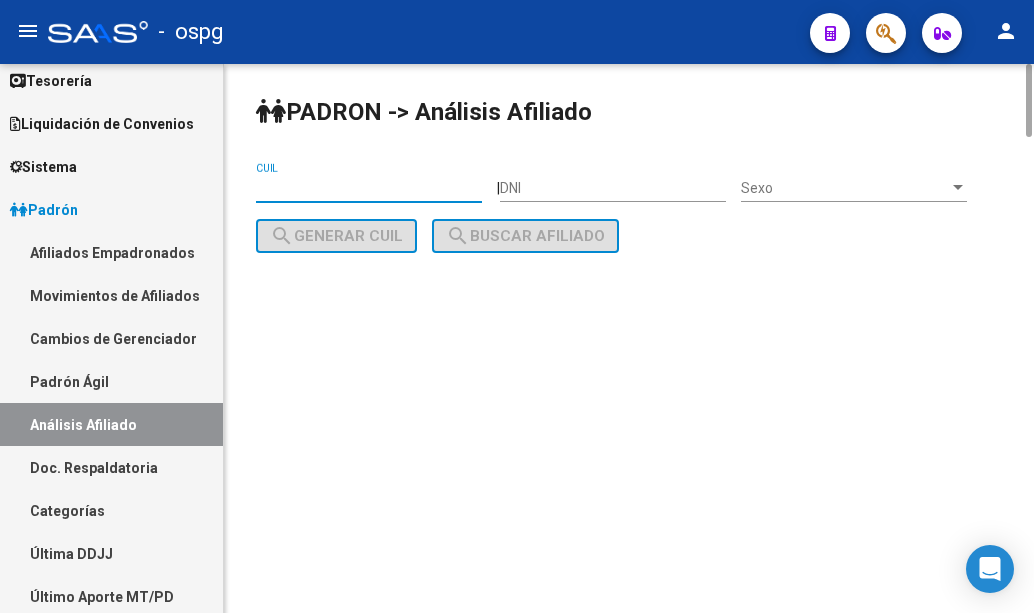 paste on "[CUIL]" 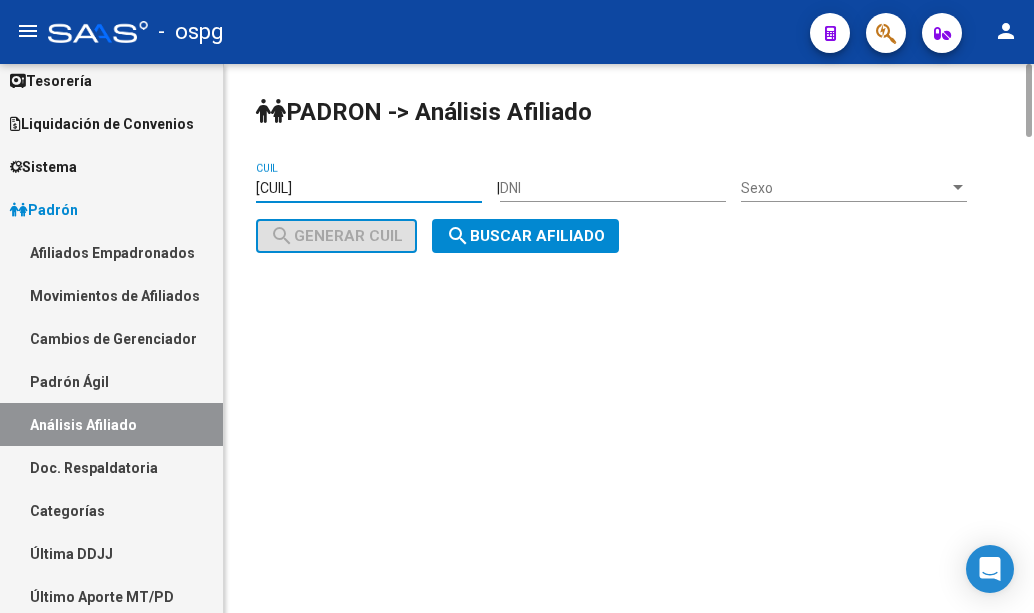 type on "[CUIL]" 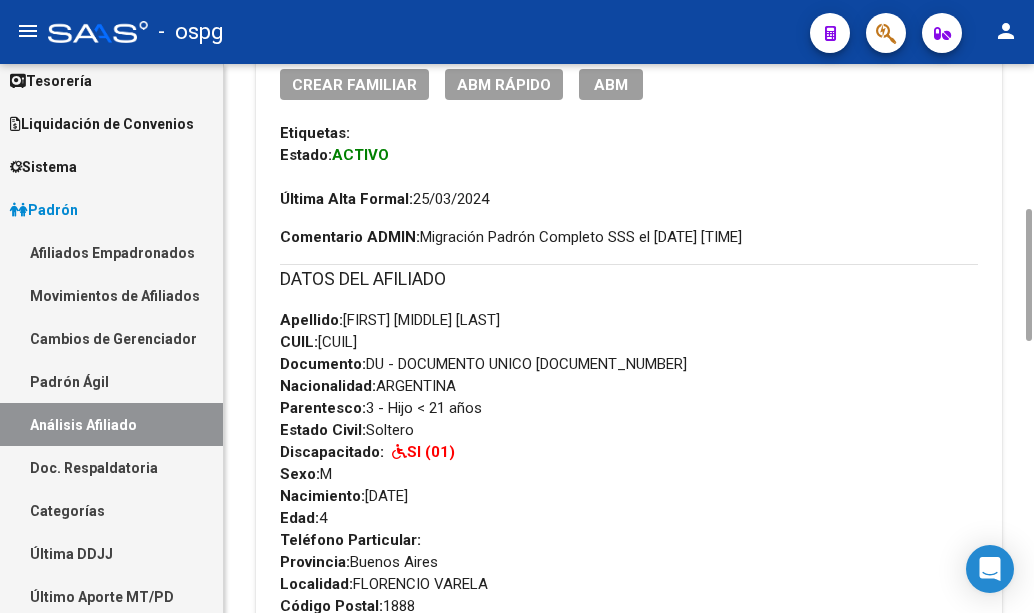 scroll, scrollTop: 200, scrollLeft: 0, axis: vertical 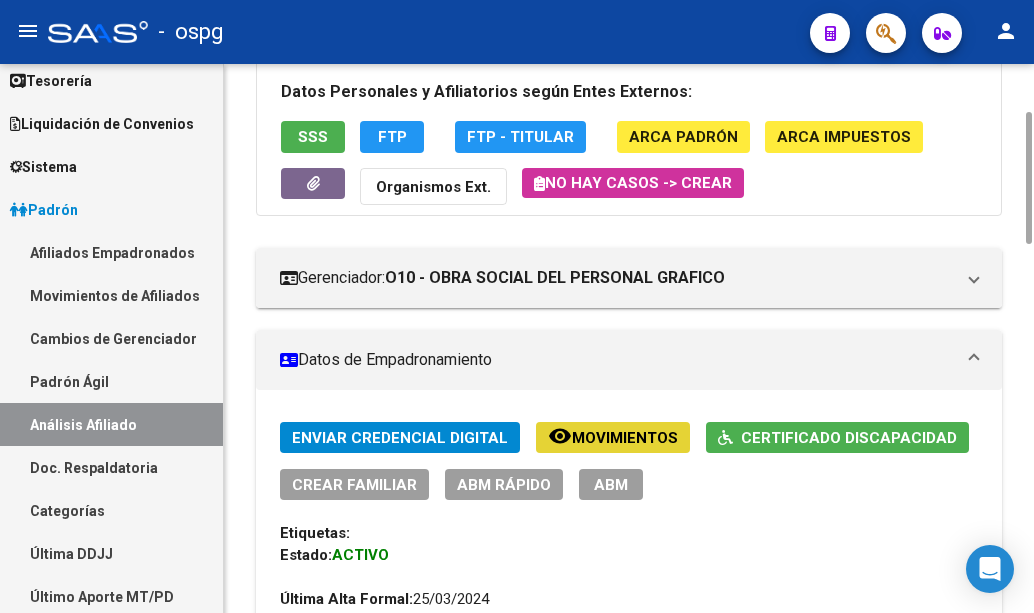 click on "Movimientos" 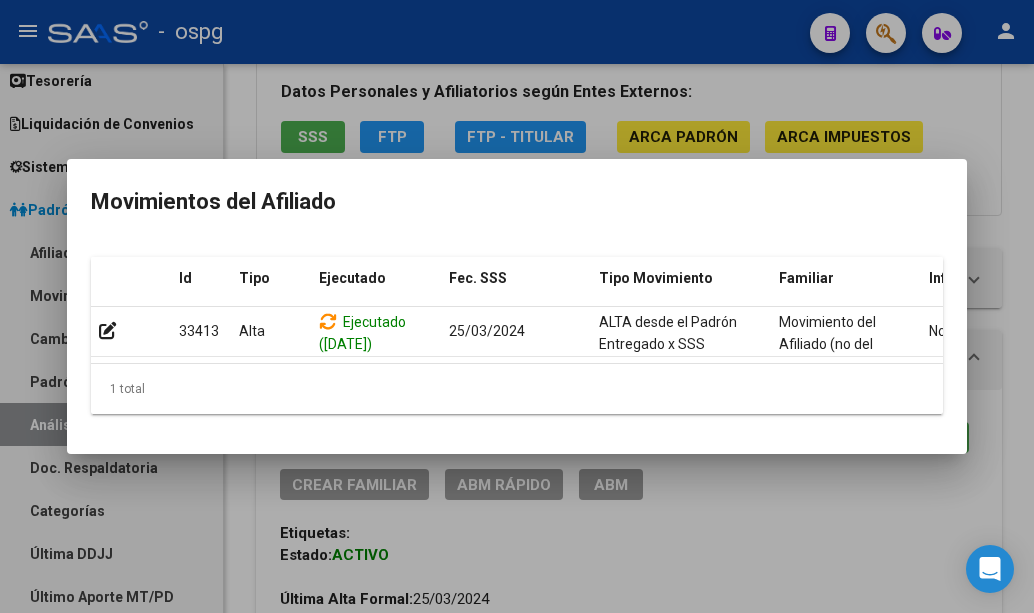 click at bounding box center (517, 306) 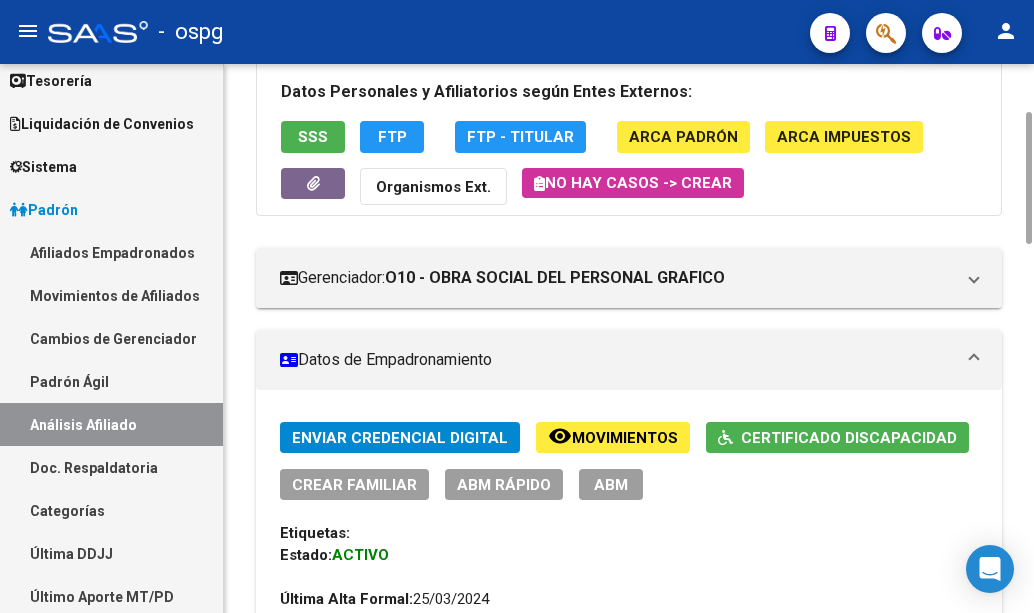 click on "FTP" 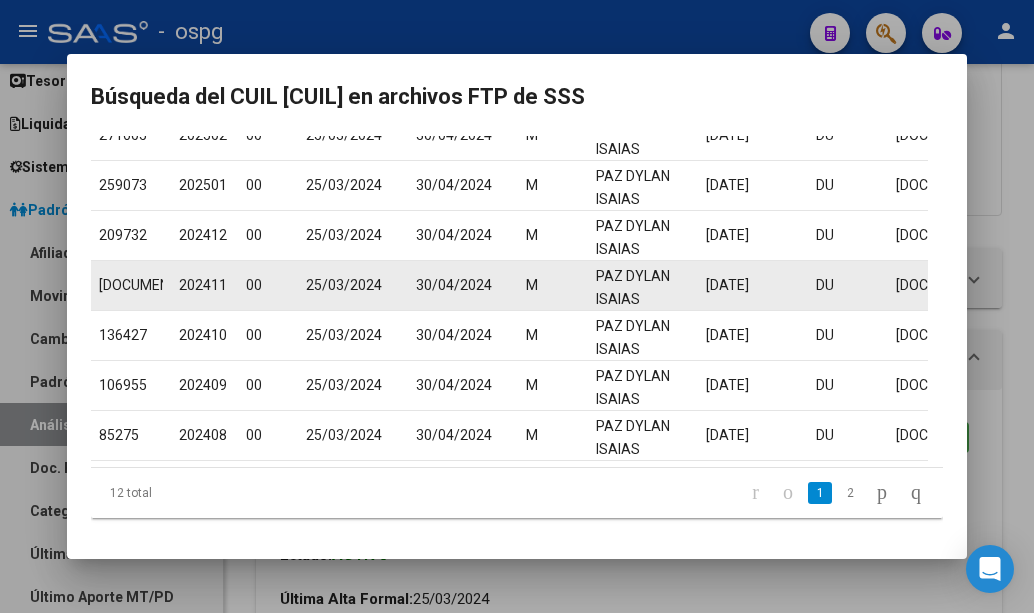scroll, scrollTop: 0, scrollLeft: 0, axis: both 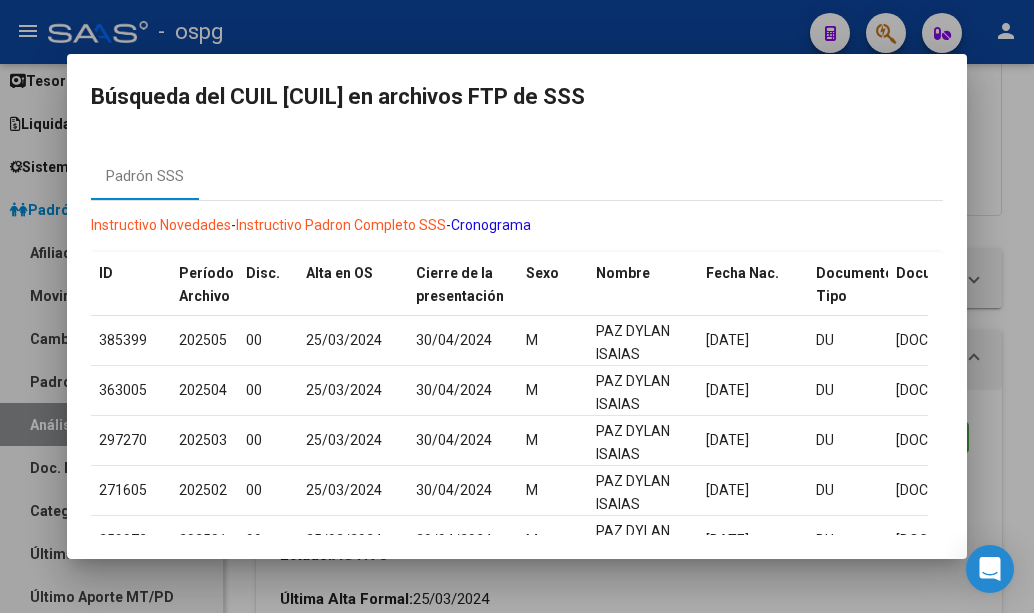 click at bounding box center (517, 306) 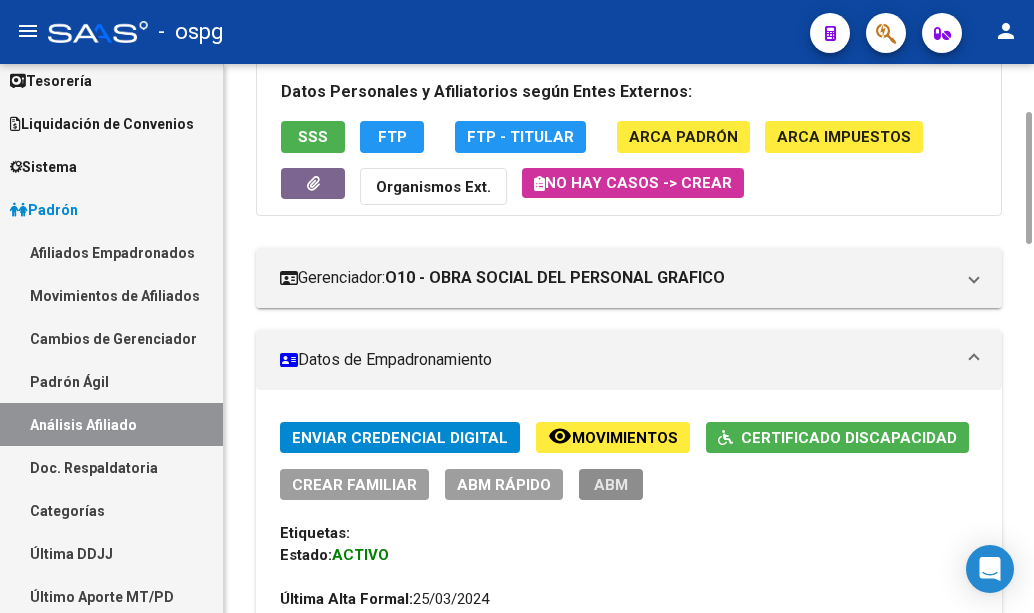 click on "ABM" at bounding box center (611, 485) 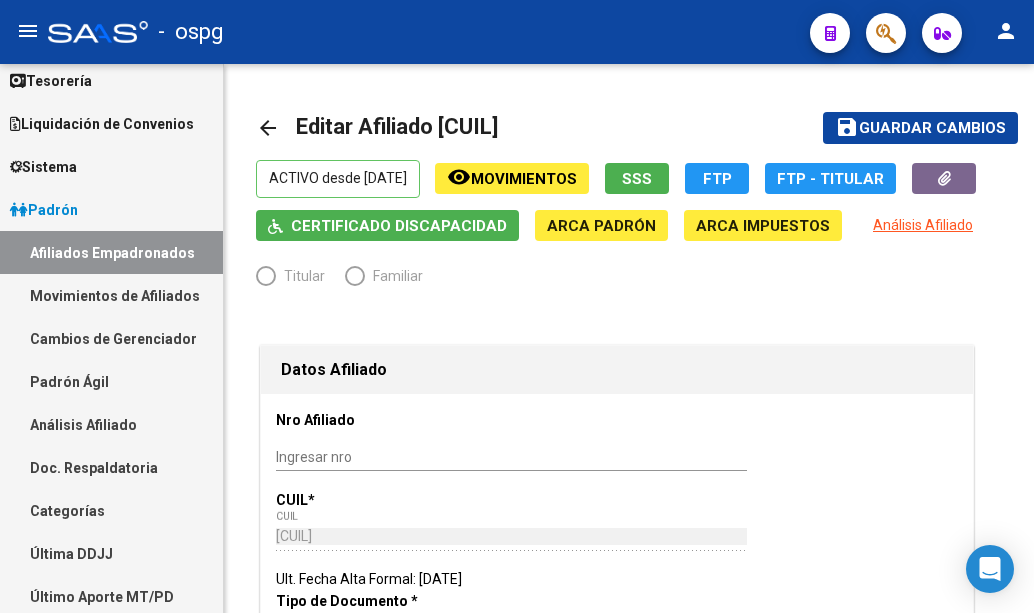 radio on "true" 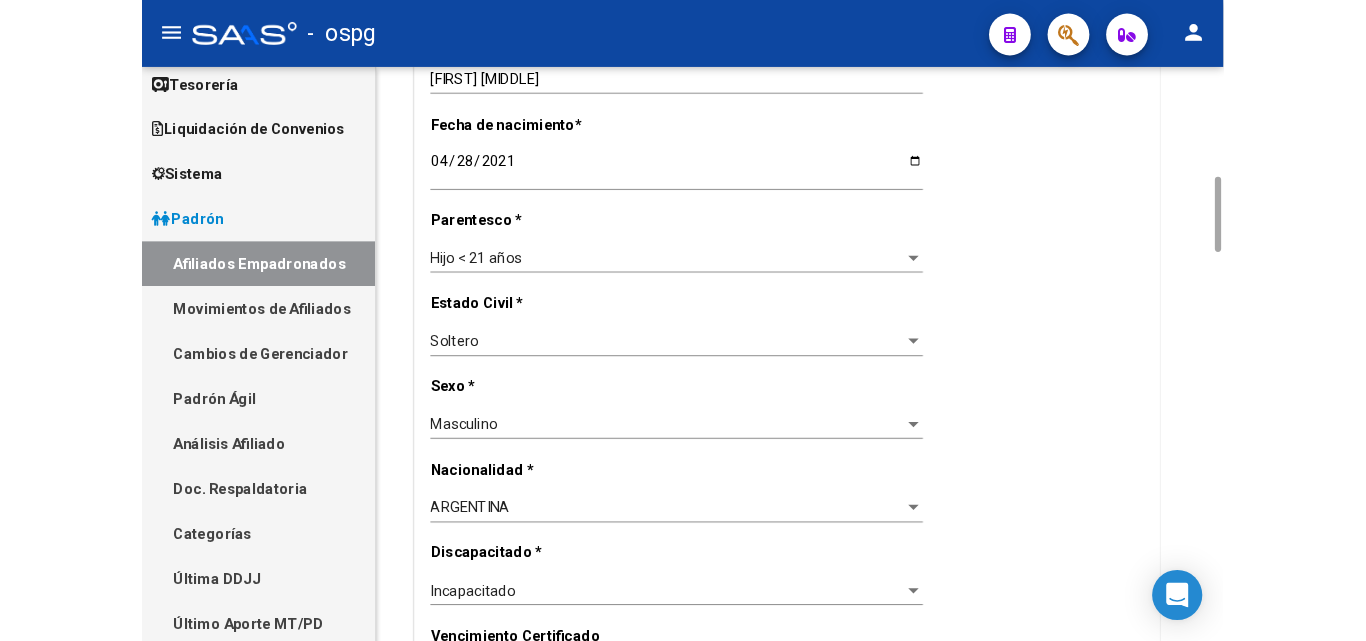scroll, scrollTop: 1000, scrollLeft: 0, axis: vertical 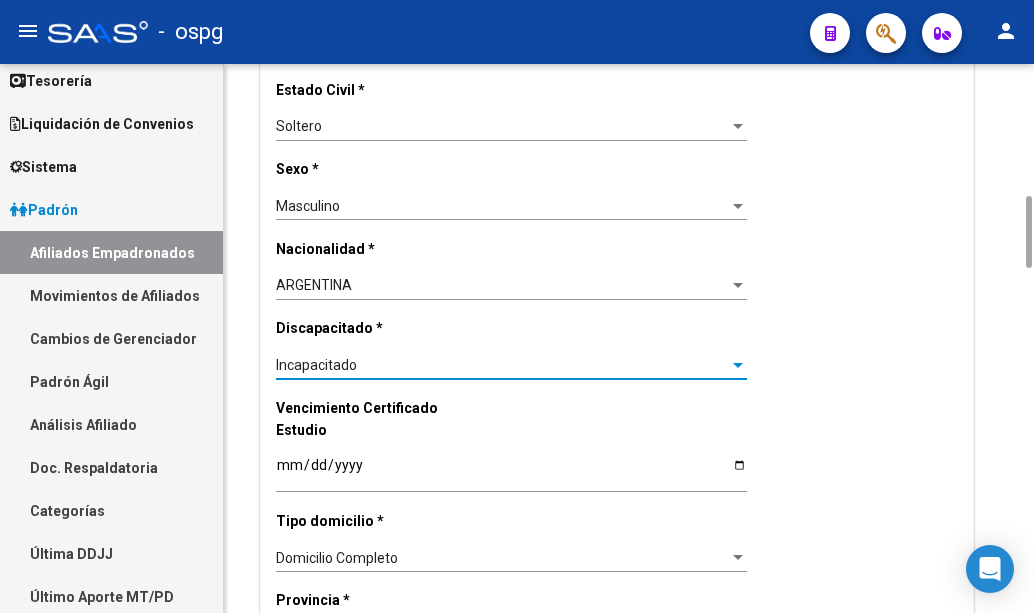 click on "Incapacitado" at bounding box center (316, 365) 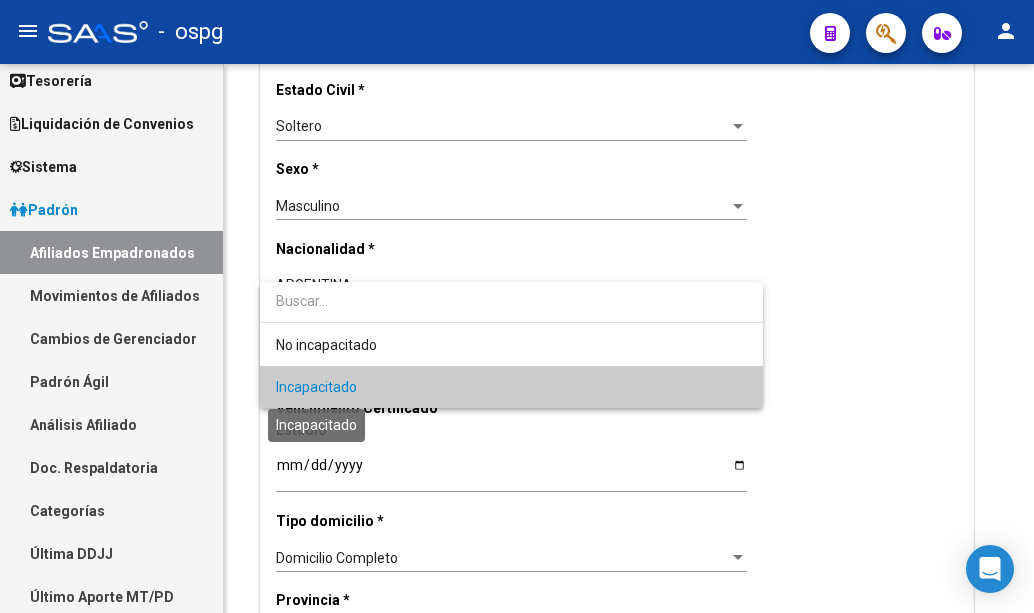 click on "Incapacitado" at bounding box center (316, 387) 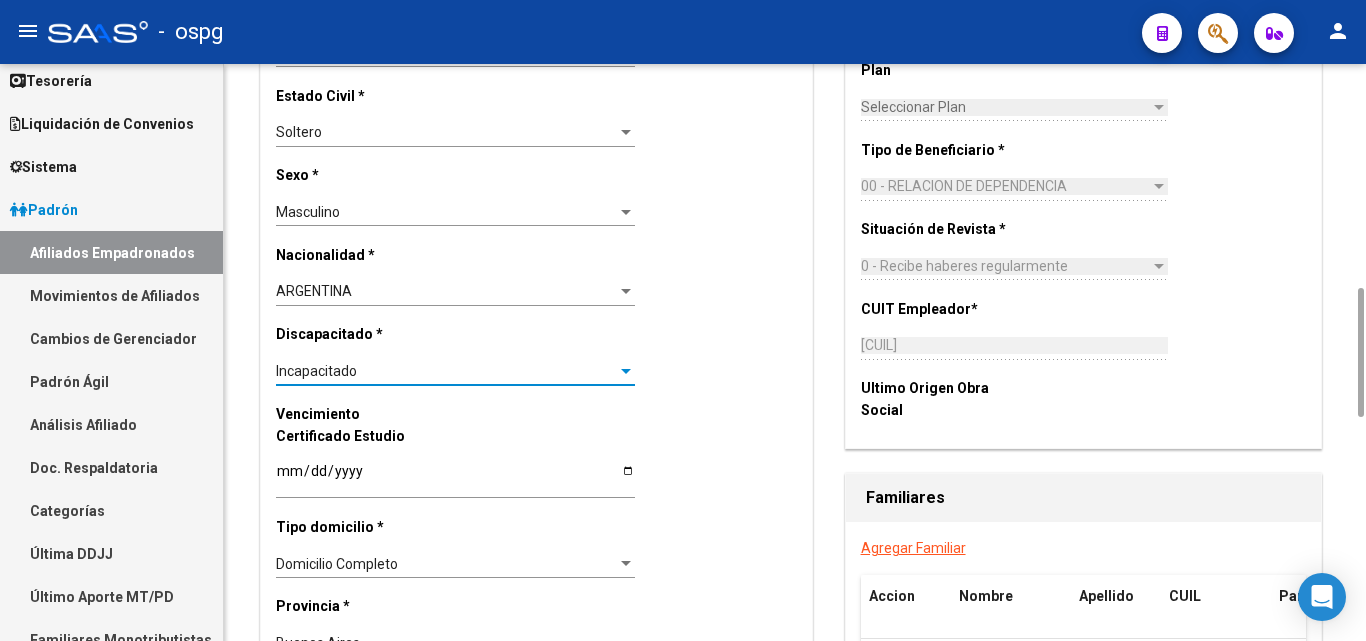 click on "ARGENTINA" at bounding box center (446, 291) 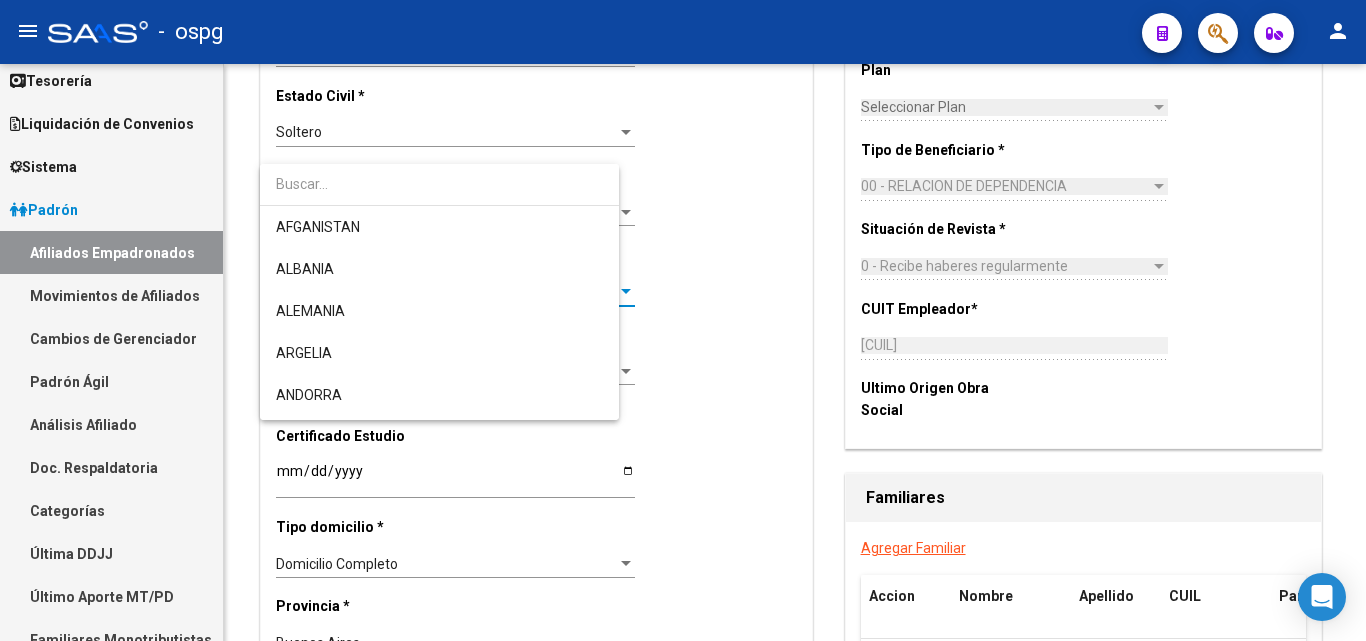 scroll, scrollTop: 271, scrollLeft: 0, axis: vertical 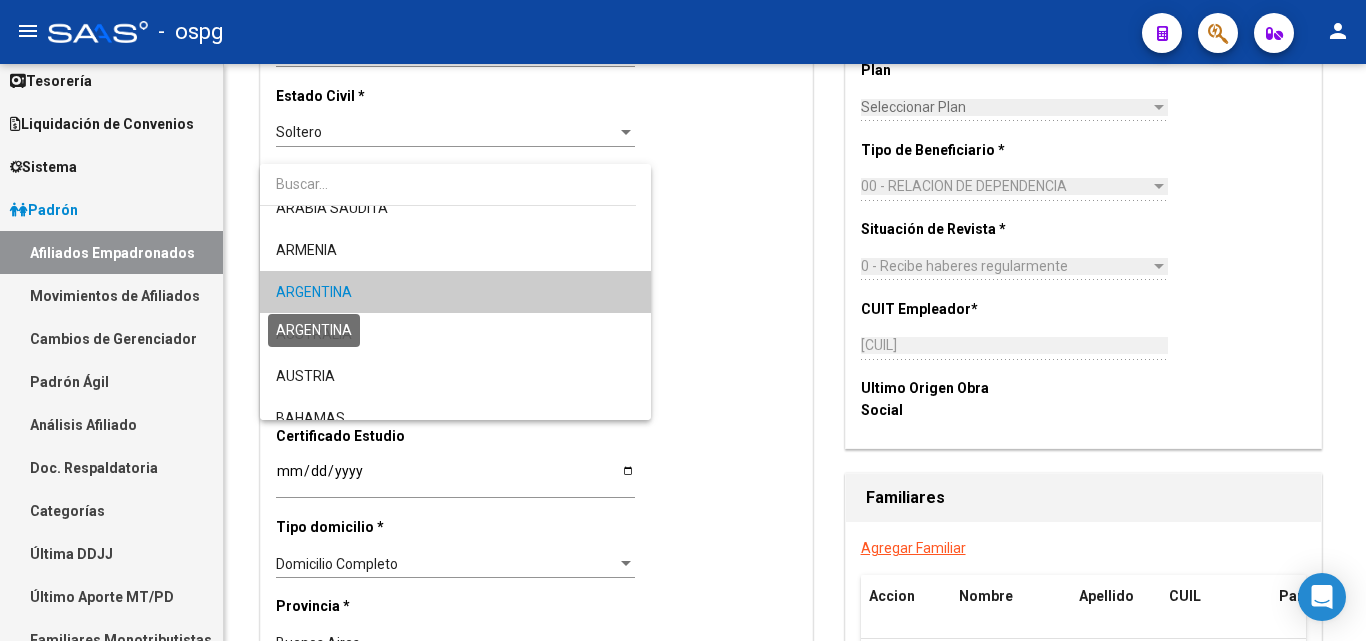 click on "ARGENTINA" at bounding box center (314, 292) 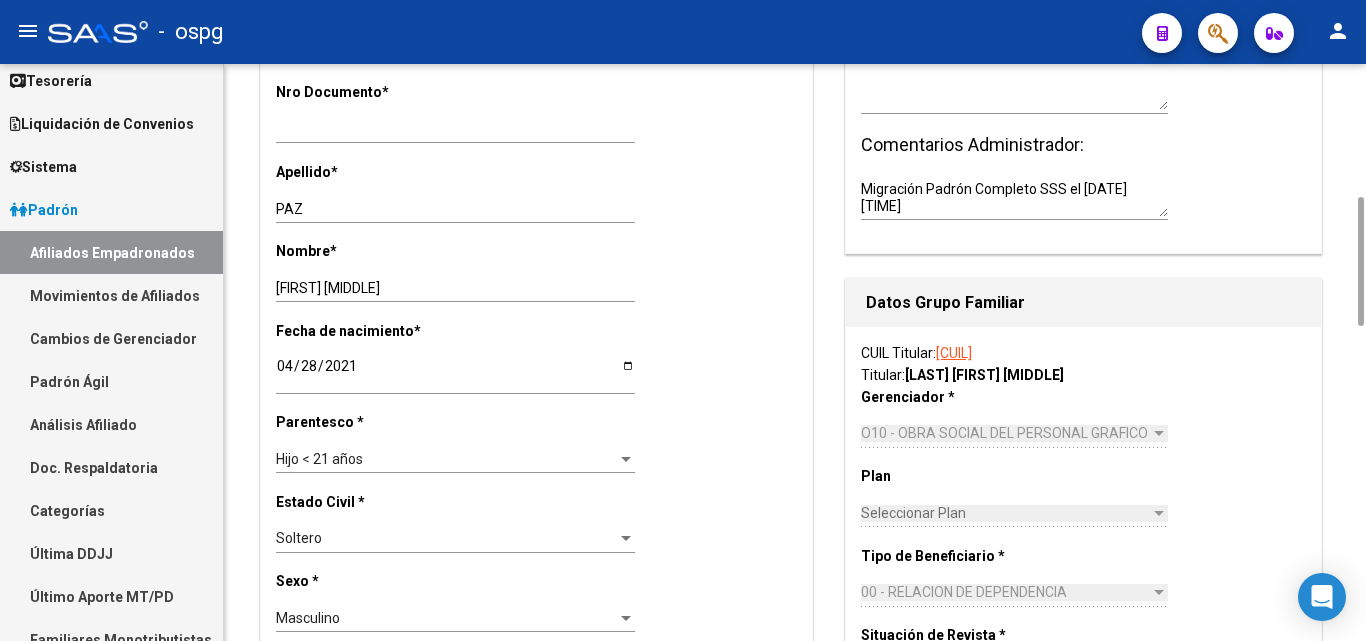 scroll, scrollTop: 0, scrollLeft: 0, axis: both 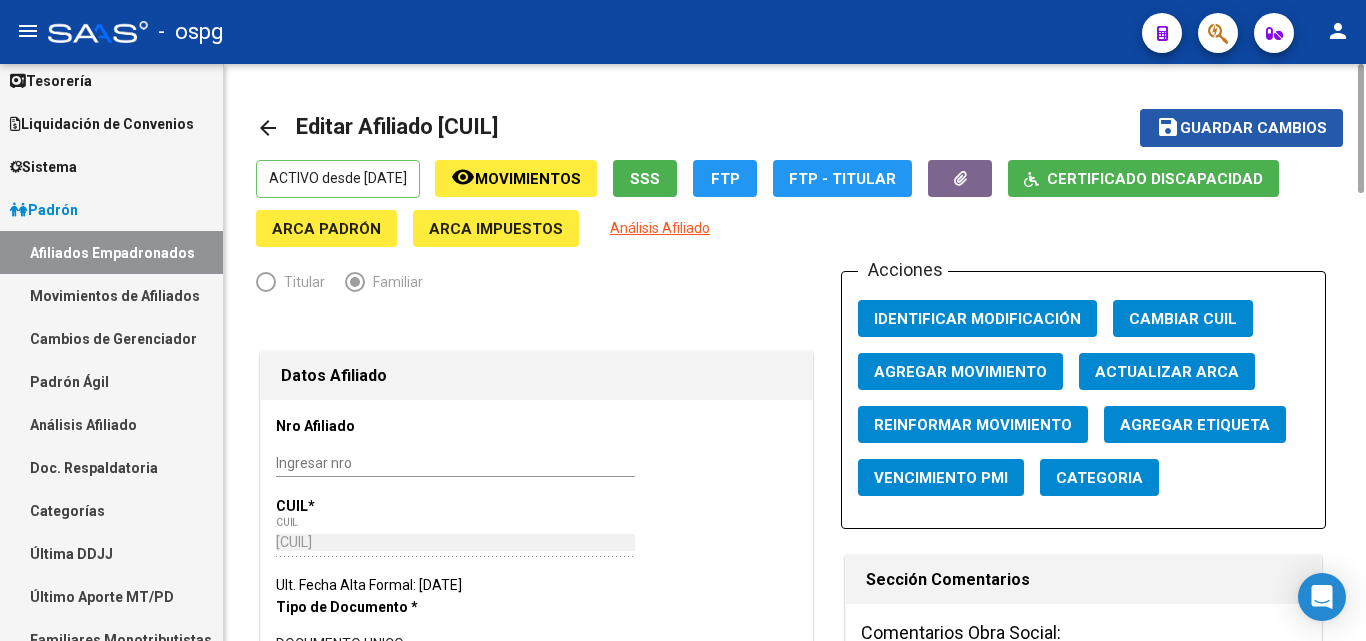 click on "Guardar cambios" 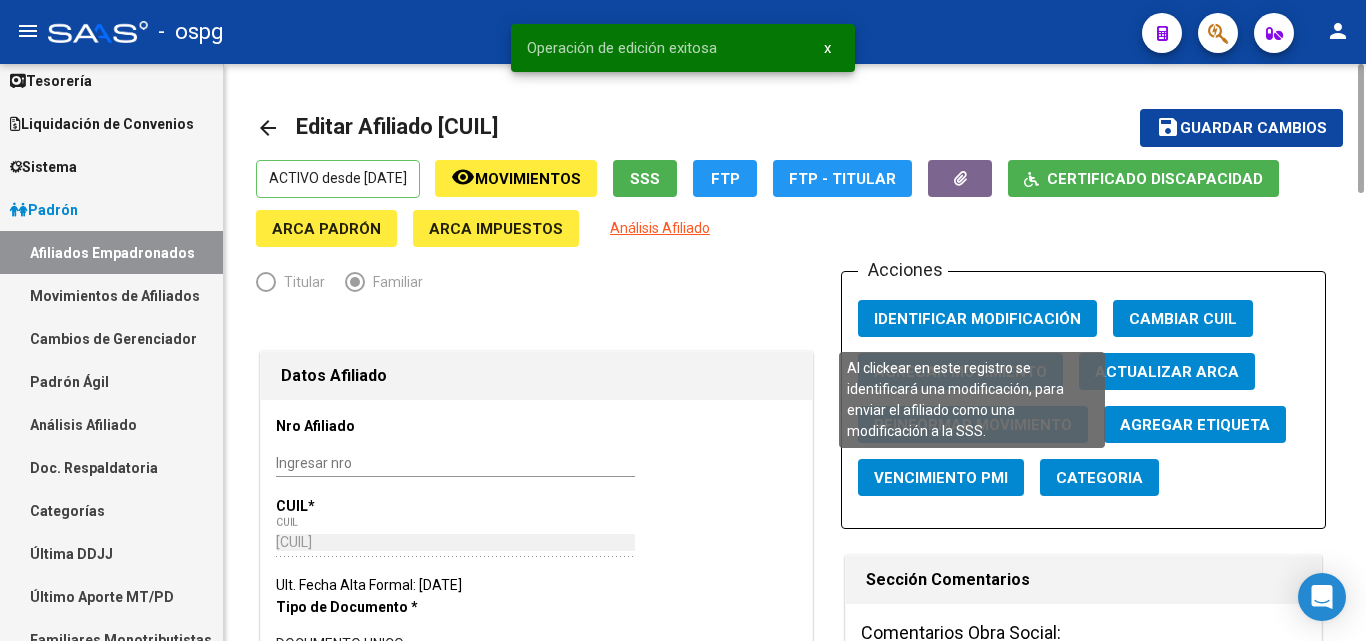 click on "Identificar Modificación" 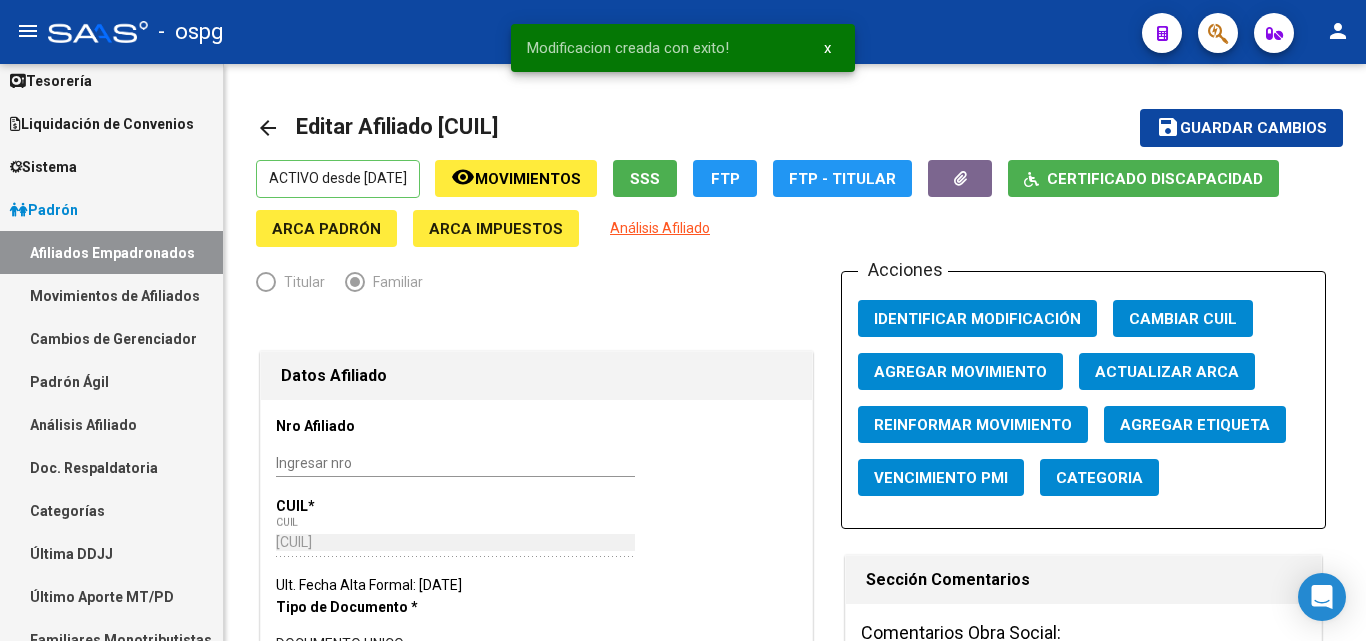 click on "Movimientos de Afiliados" at bounding box center (111, 295) 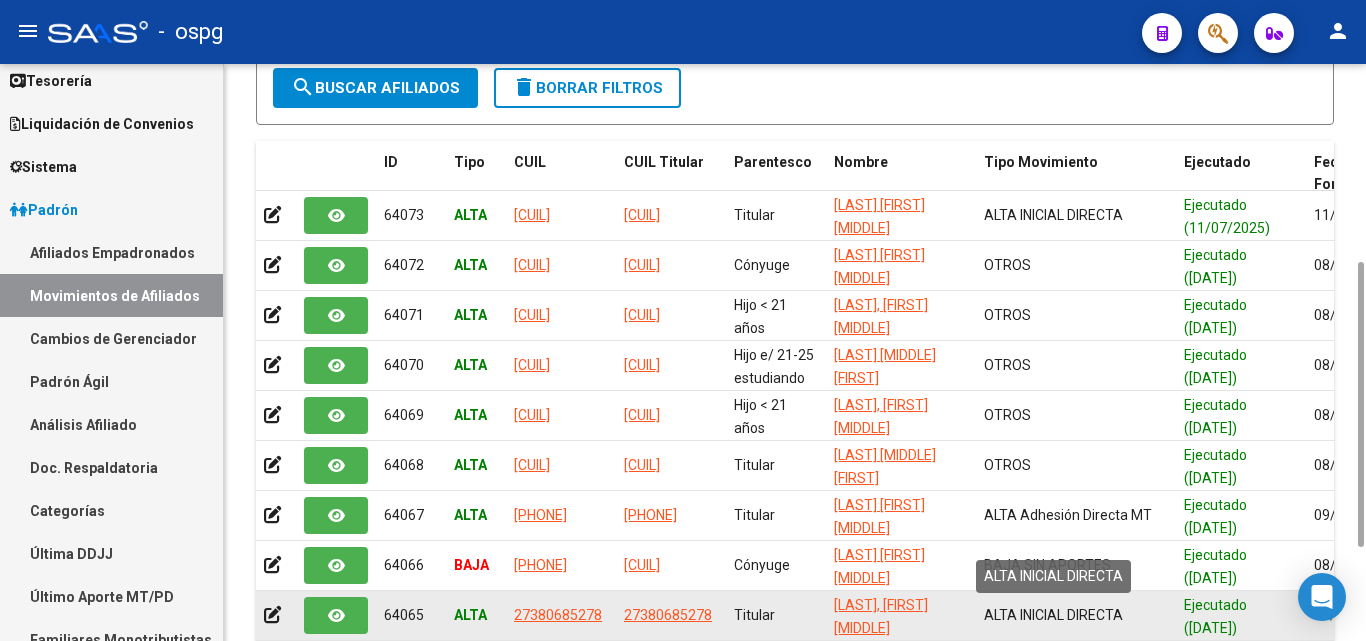 scroll, scrollTop: 0, scrollLeft: 0, axis: both 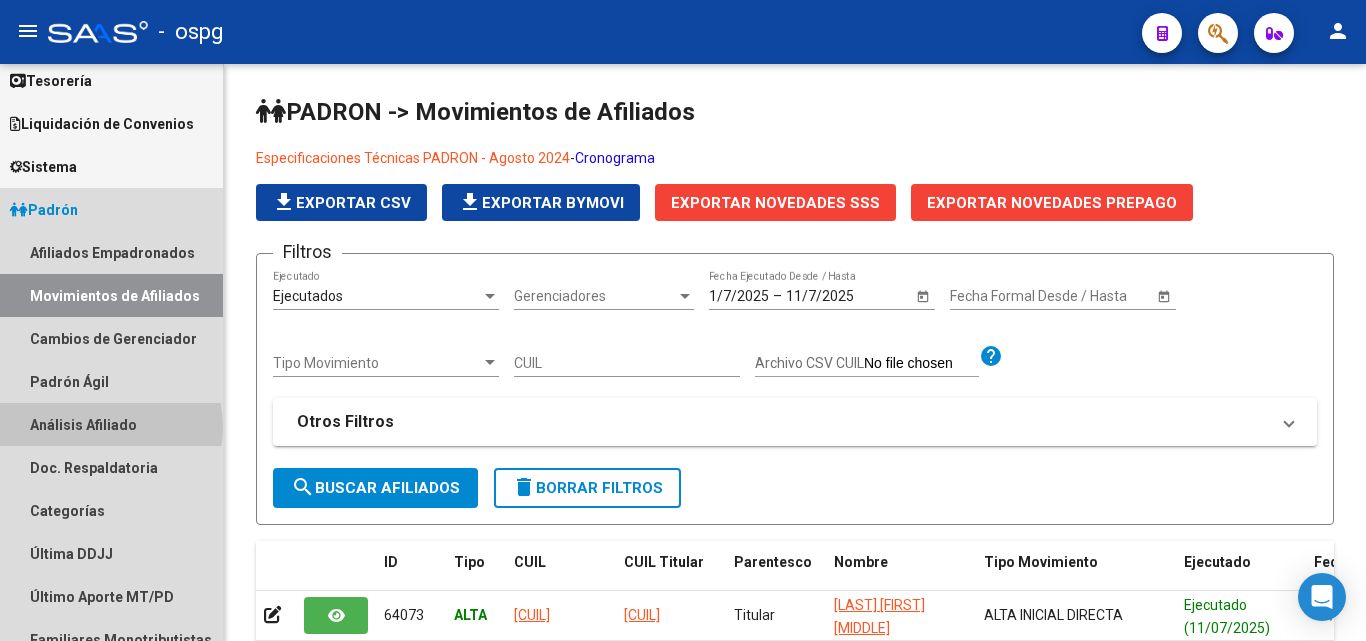 click on "Análisis Afiliado" at bounding box center (111, 424) 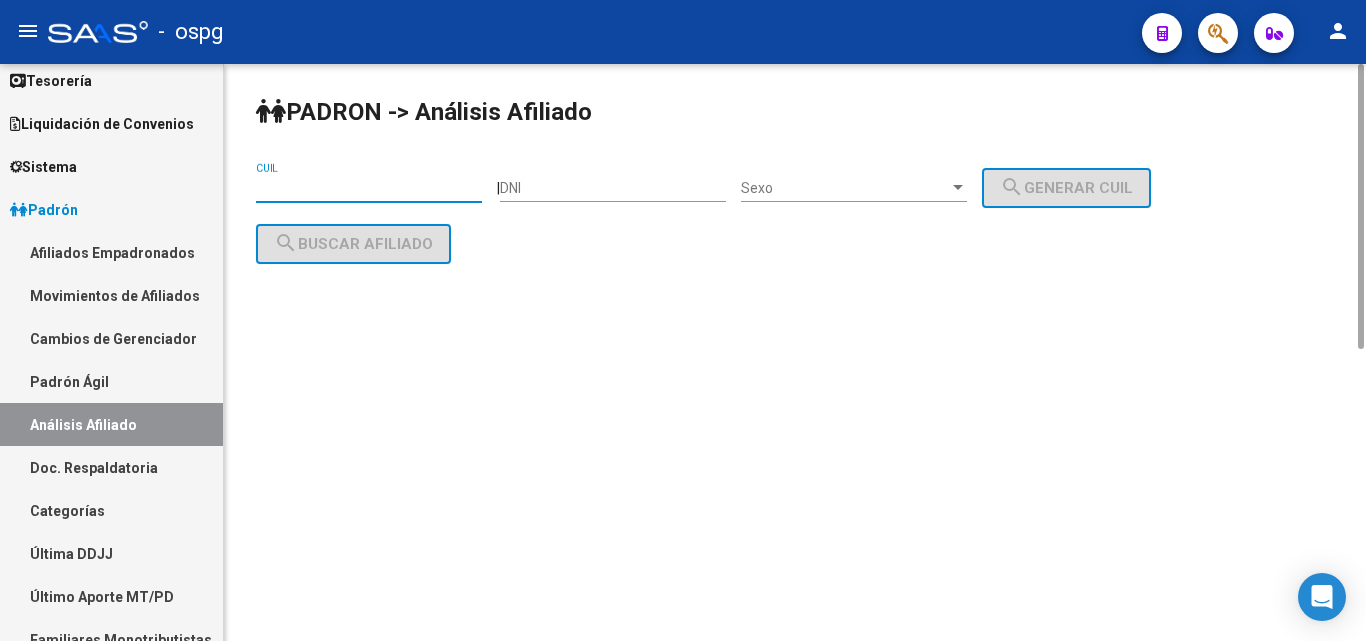 drag, startPoint x: 389, startPoint y: 189, endPoint x: 390, endPoint y: 179, distance: 10.049875 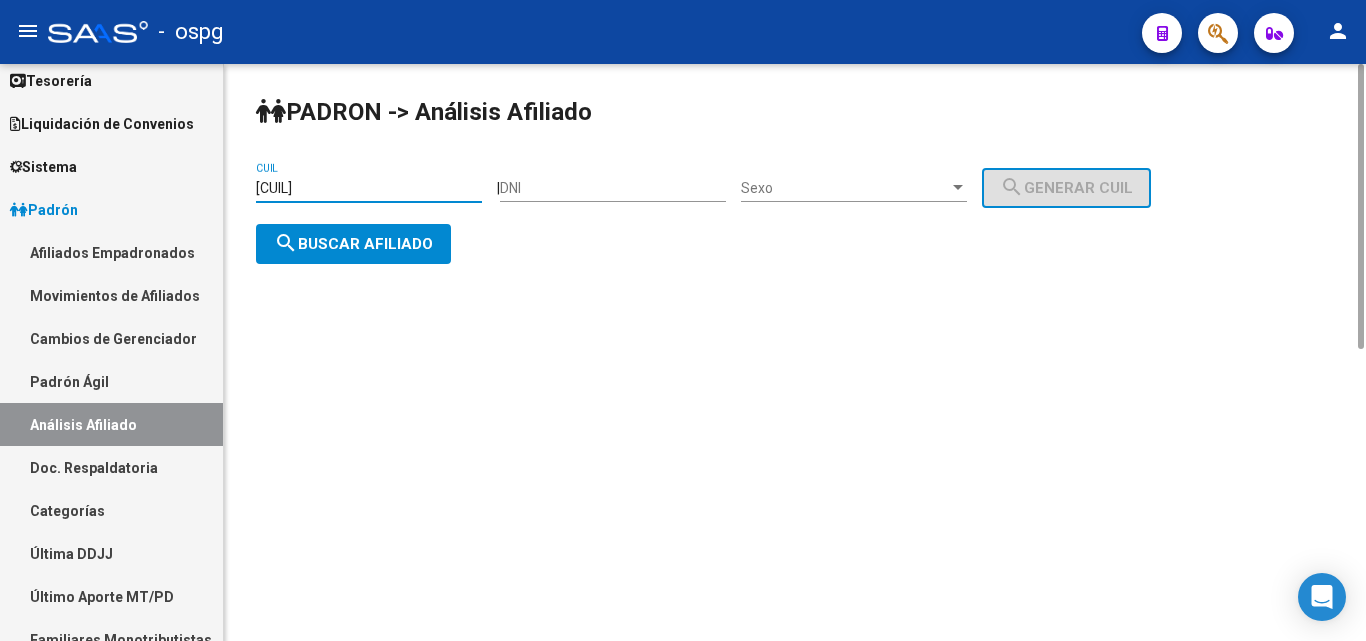 type on "[CUIL]" 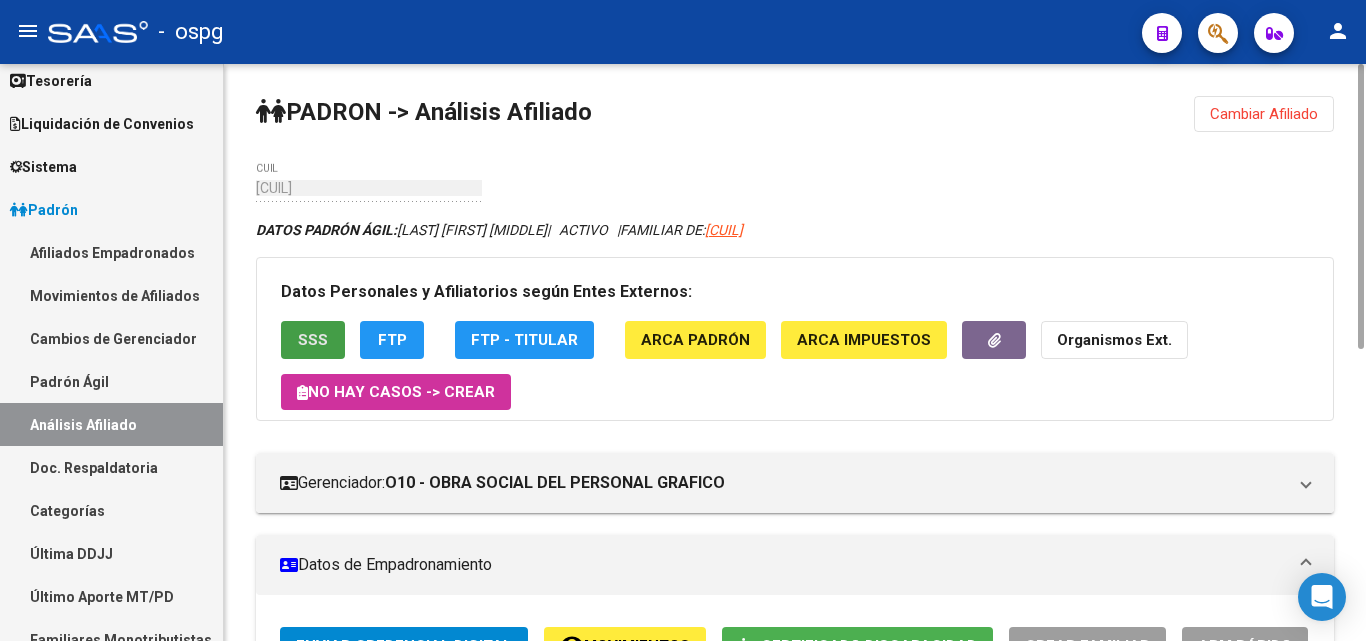click on "SSS" 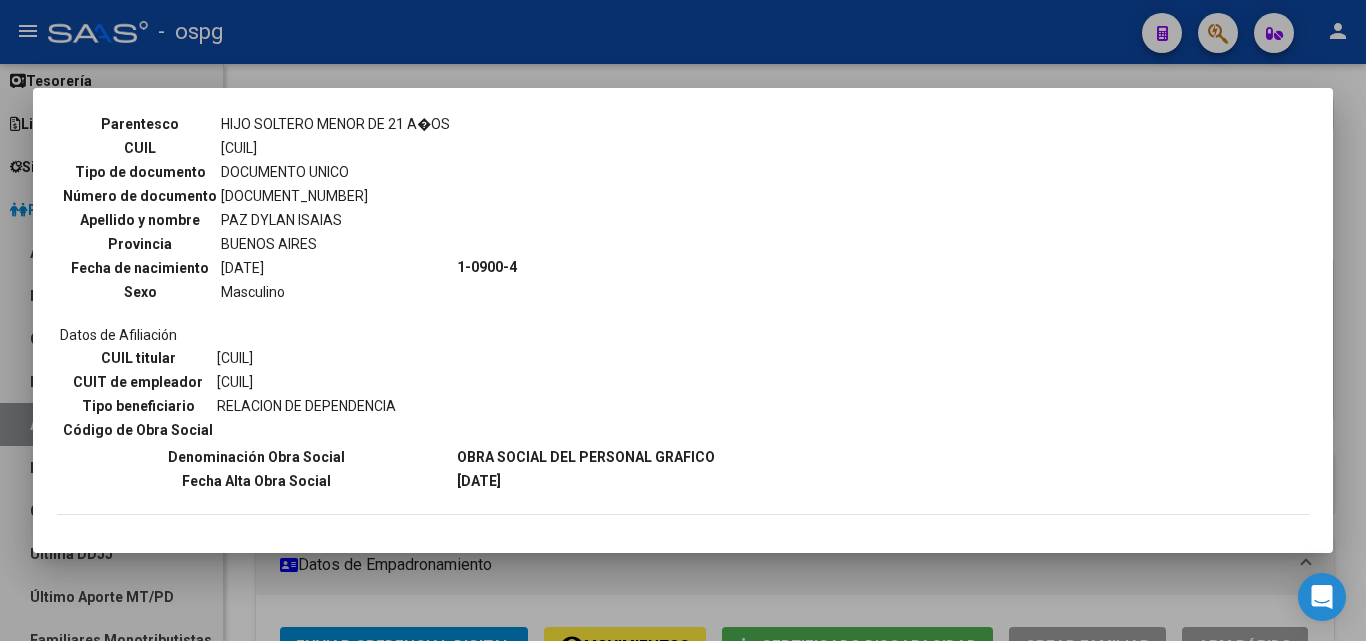 scroll, scrollTop: 1211, scrollLeft: 0, axis: vertical 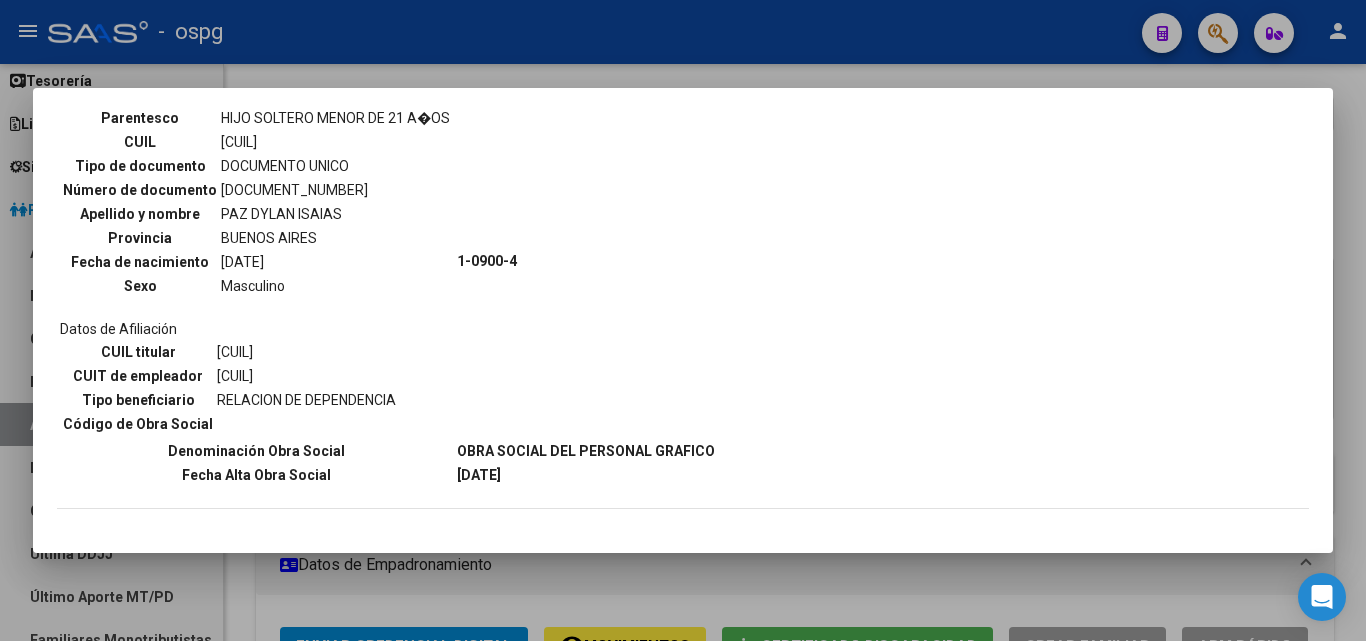 click at bounding box center (683, 320) 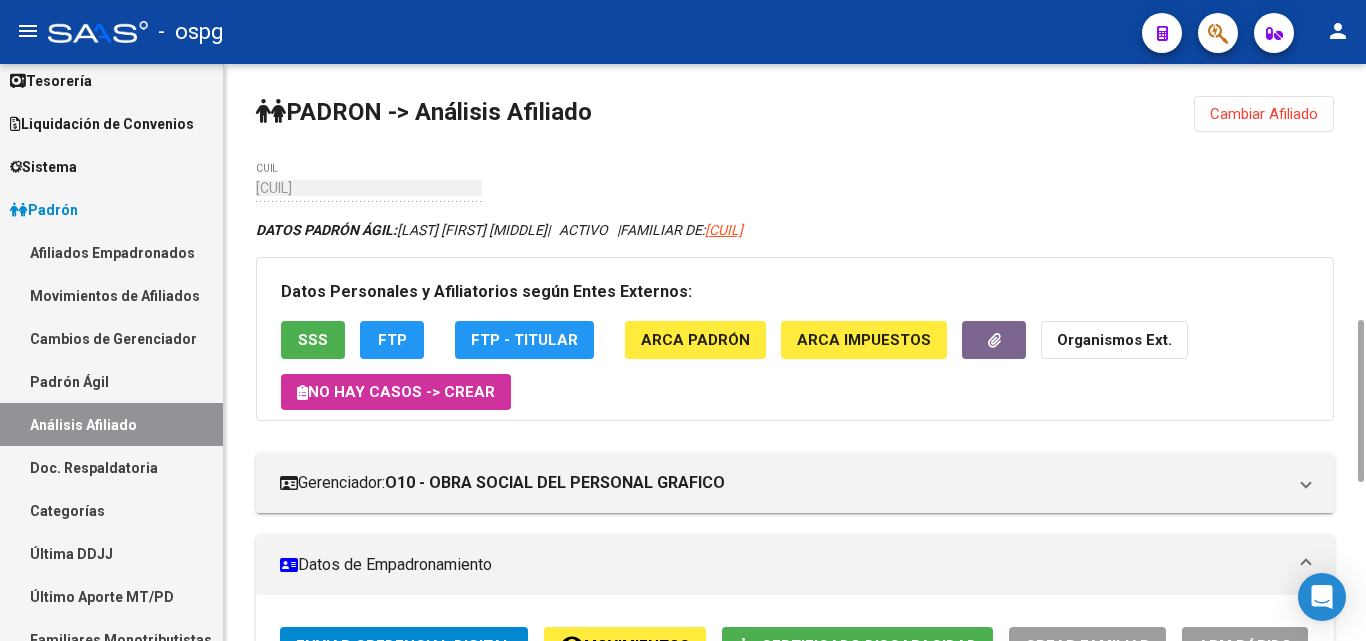scroll, scrollTop: 200, scrollLeft: 0, axis: vertical 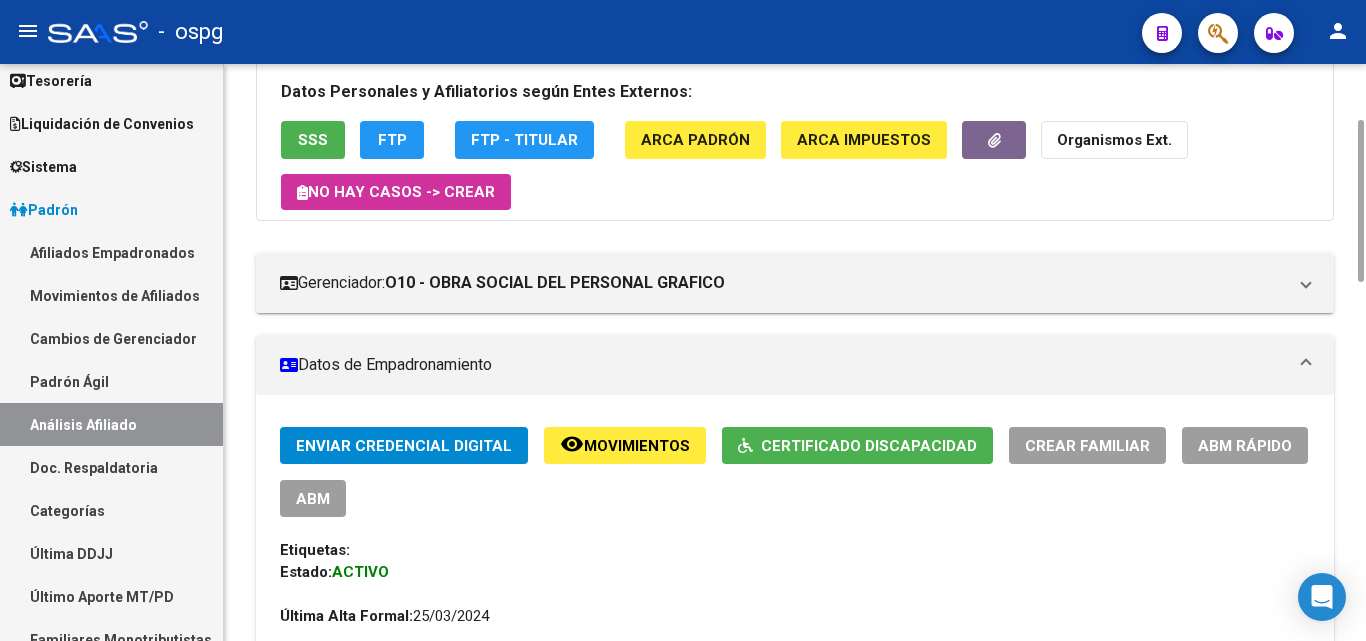 click on "Movimientos" 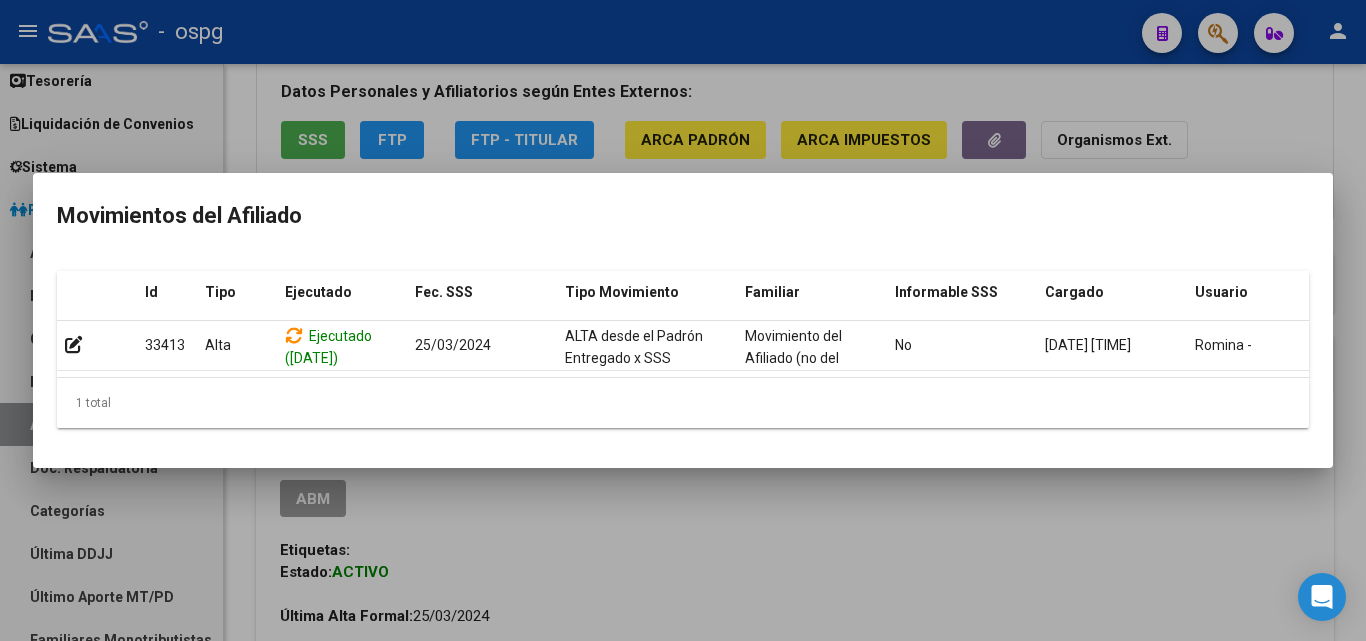 click at bounding box center [683, 320] 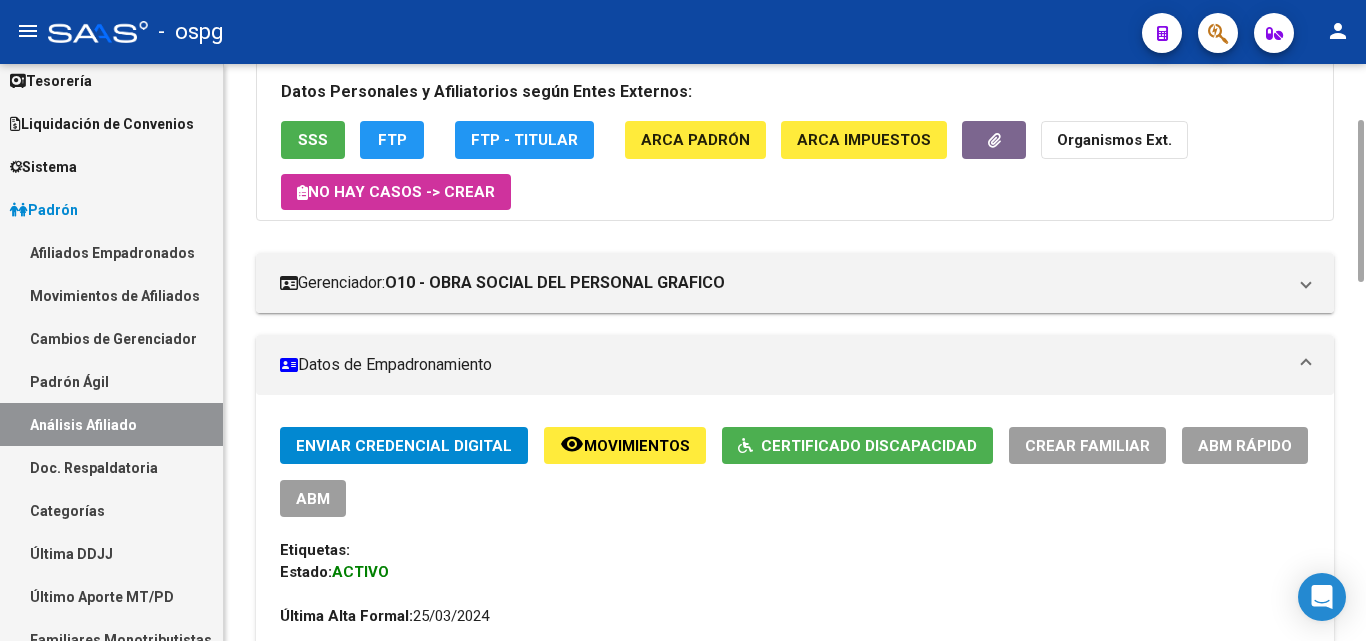 click on "ABM Rápido" 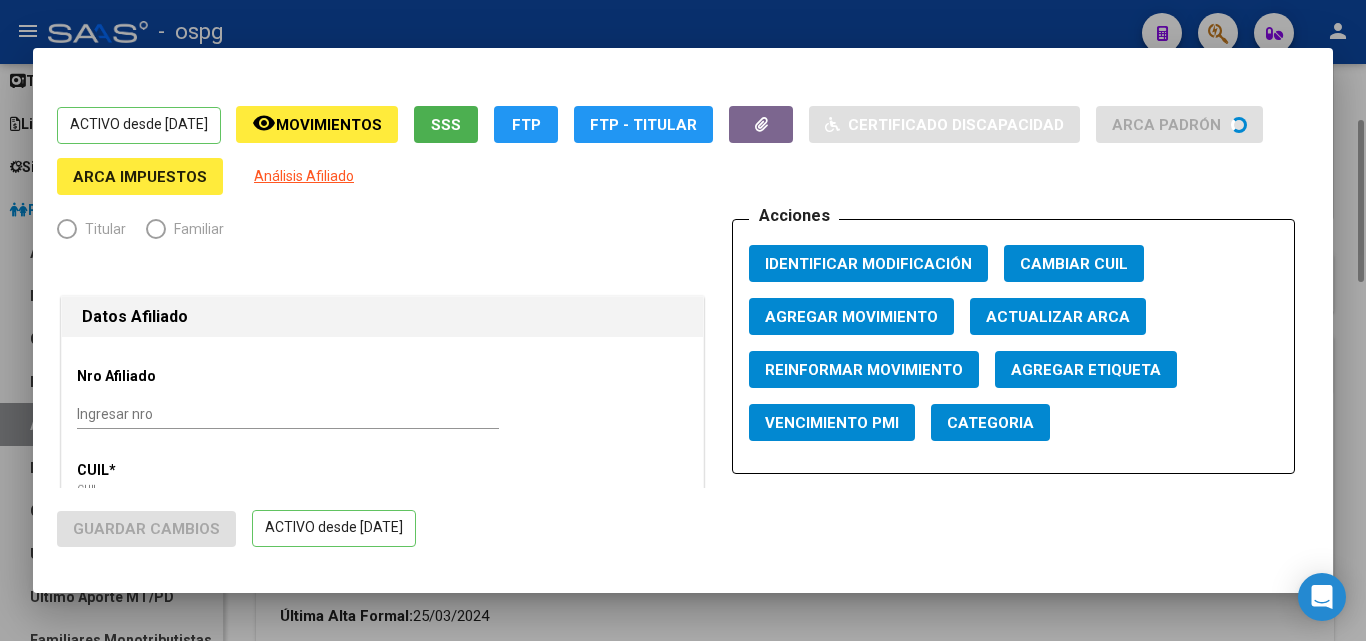 radio on "true" 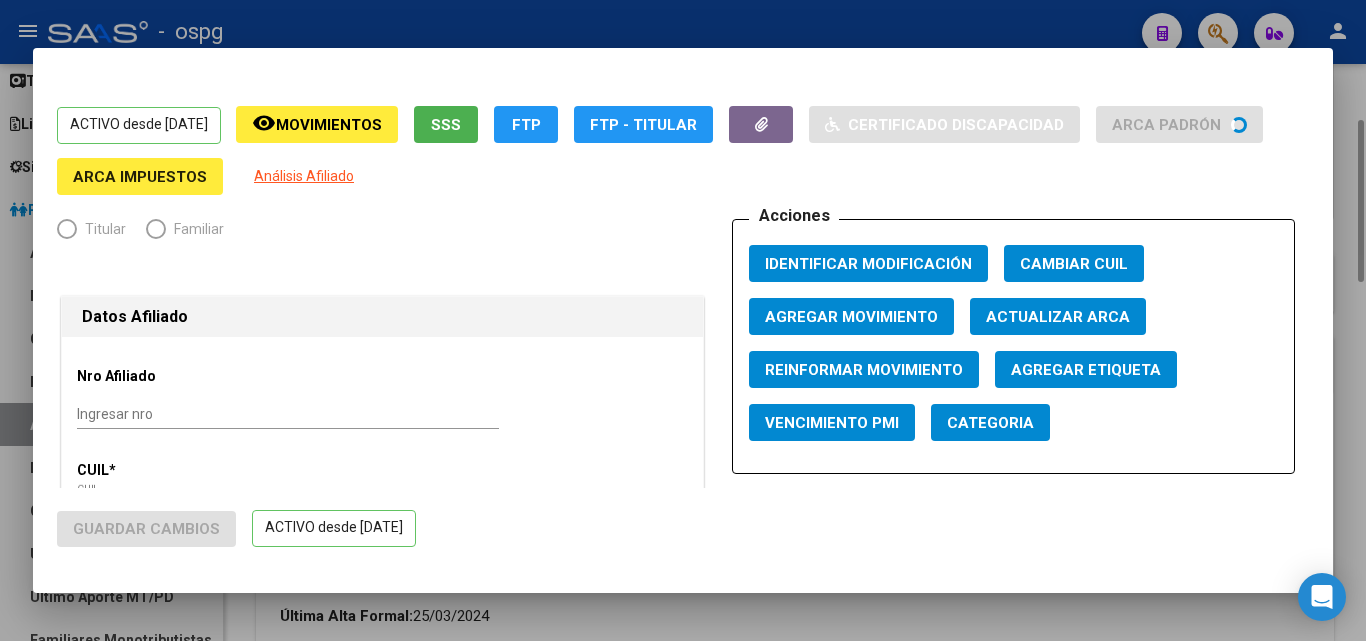 type on "[CUIL]" 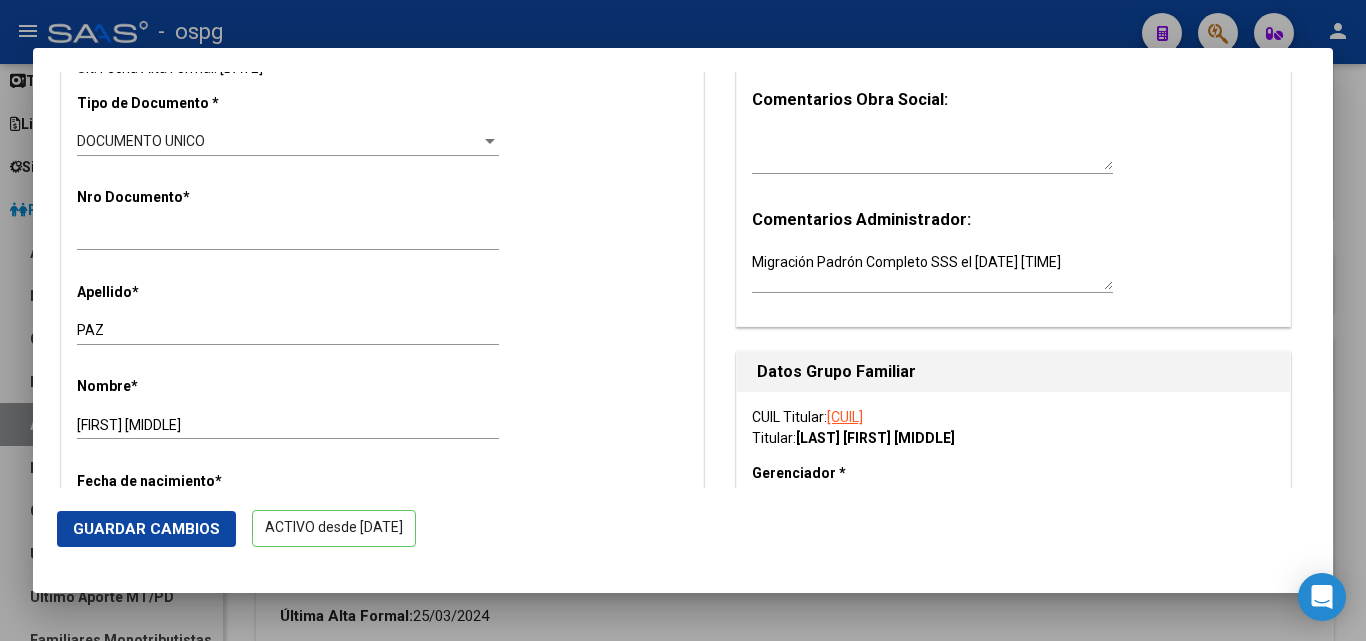 scroll, scrollTop: 500, scrollLeft: 0, axis: vertical 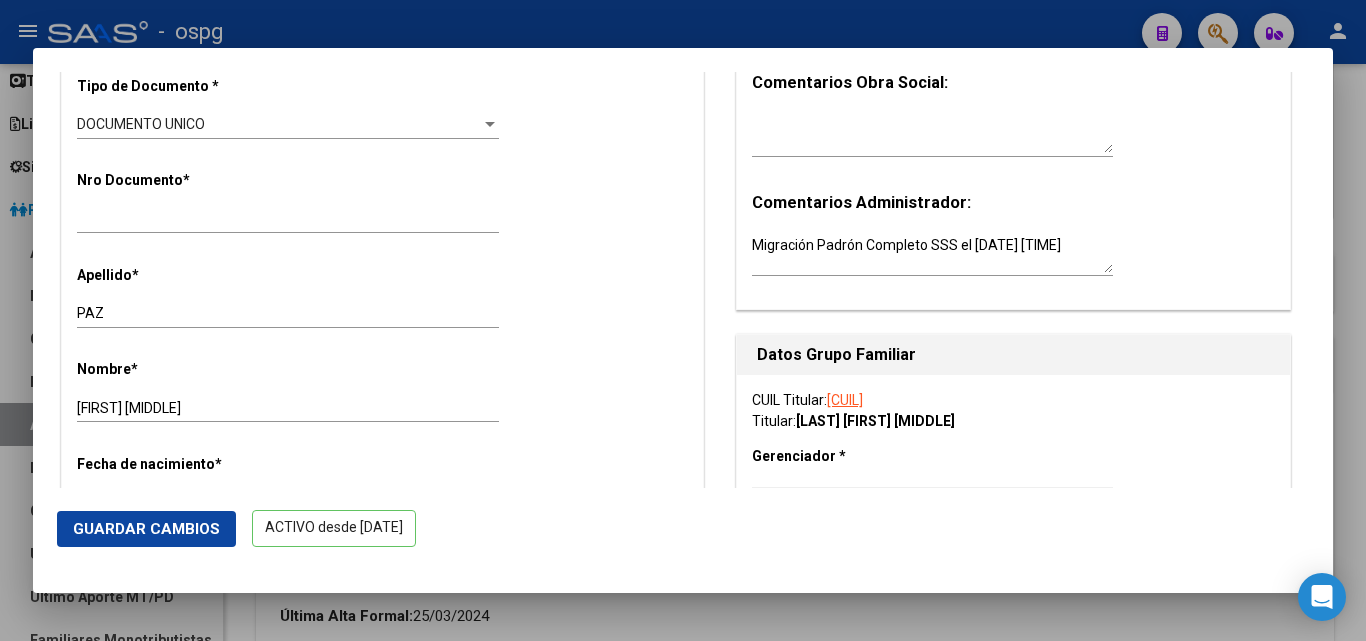 click at bounding box center [683, 320] 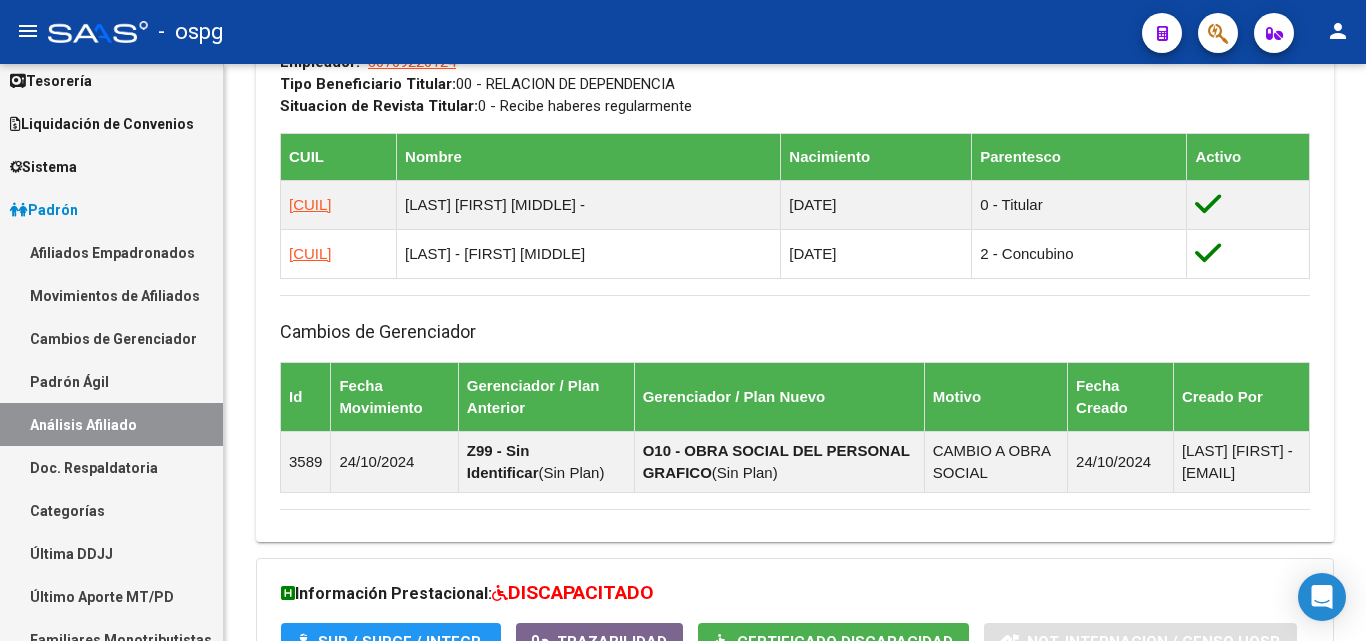 scroll, scrollTop: 1478, scrollLeft: 0, axis: vertical 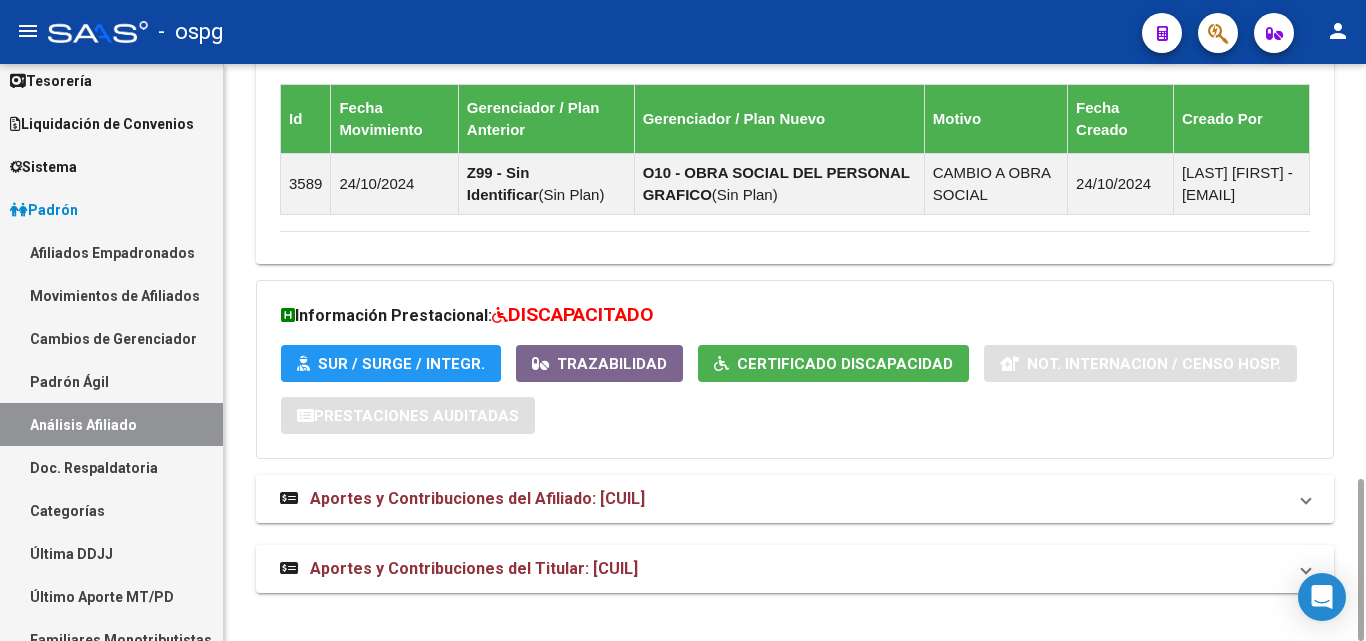click on "SUR / SURGE / INTEGR." 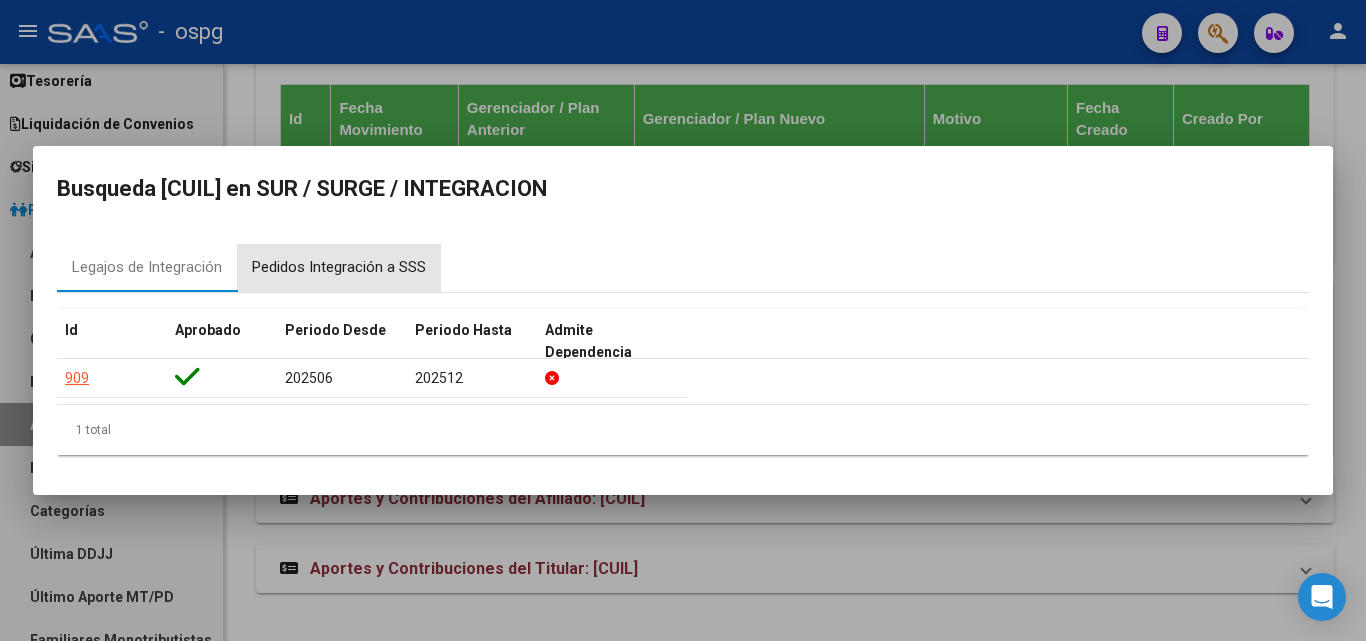 click on "Pedidos Integración a SSS" at bounding box center [339, 267] 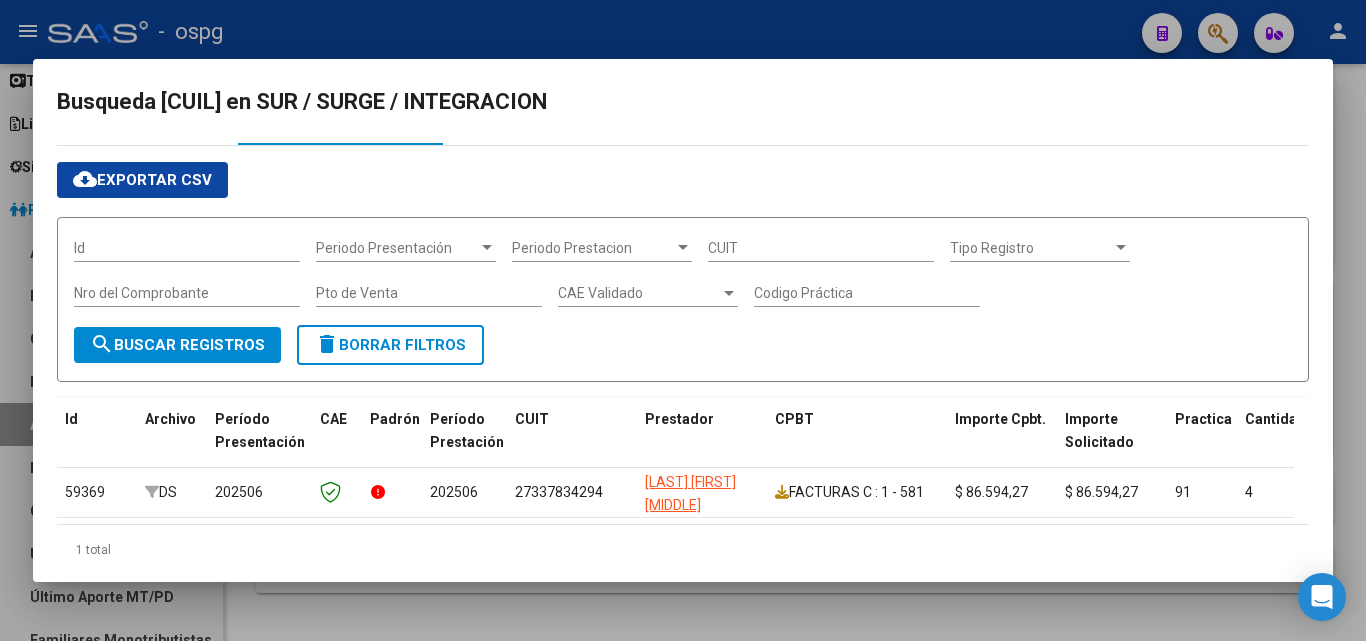 scroll, scrollTop: 108, scrollLeft: 0, axis: vertical 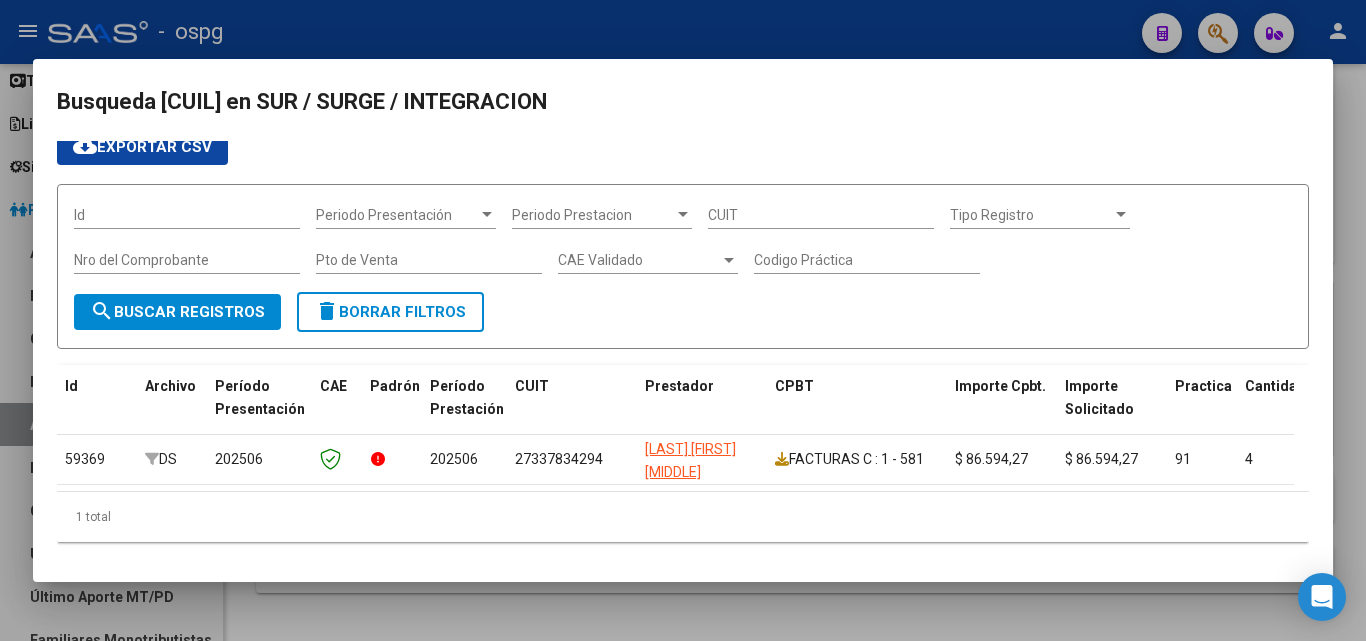 click at bounding box center (683, 320) 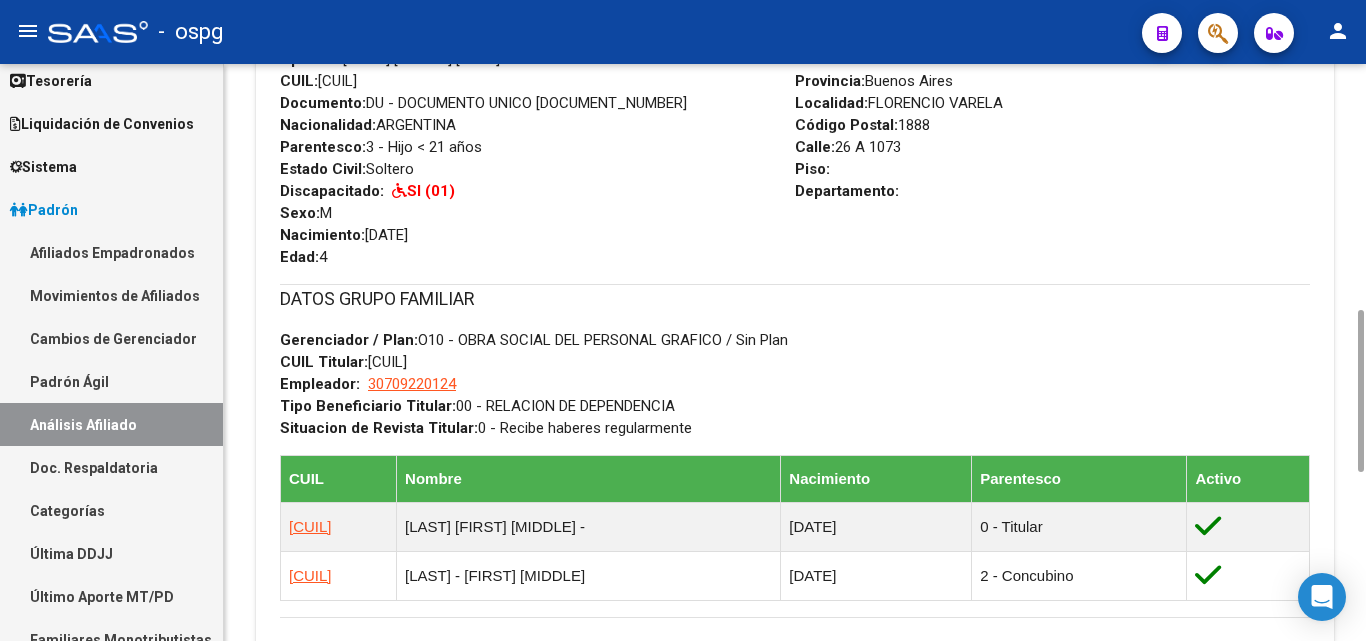 scroll, scrollTop: 78, scrollLeft: 0, axis: vertical 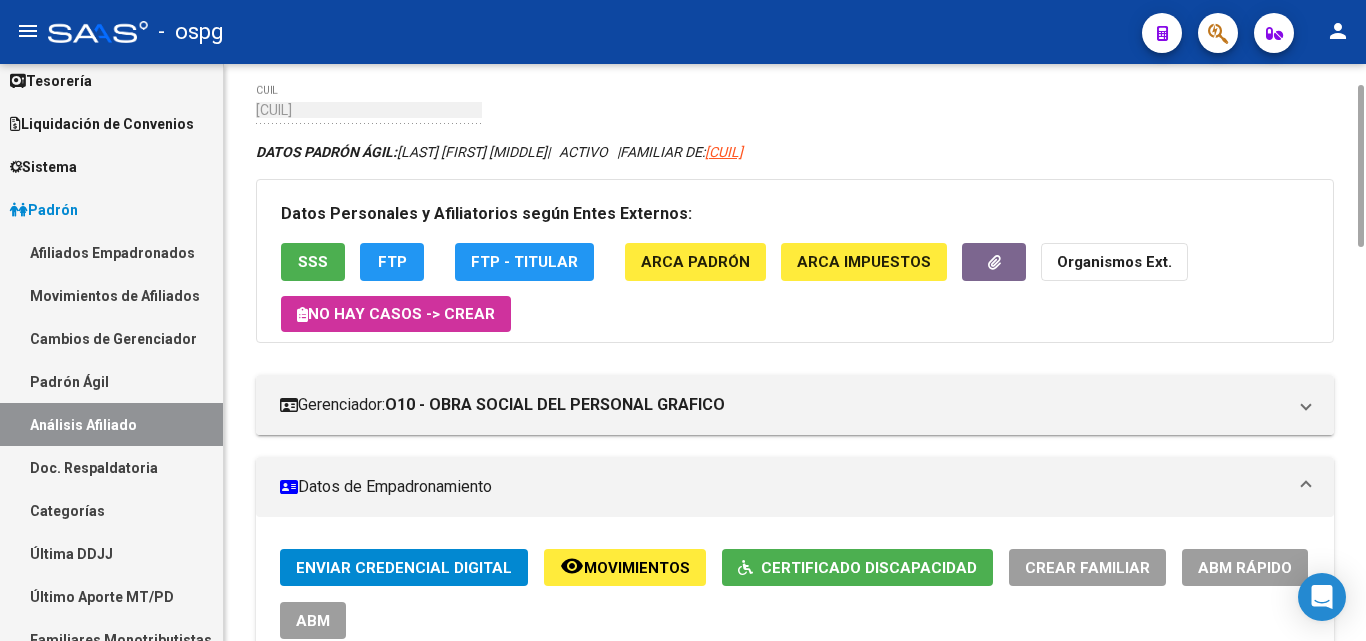 click on "ABM Rápido" 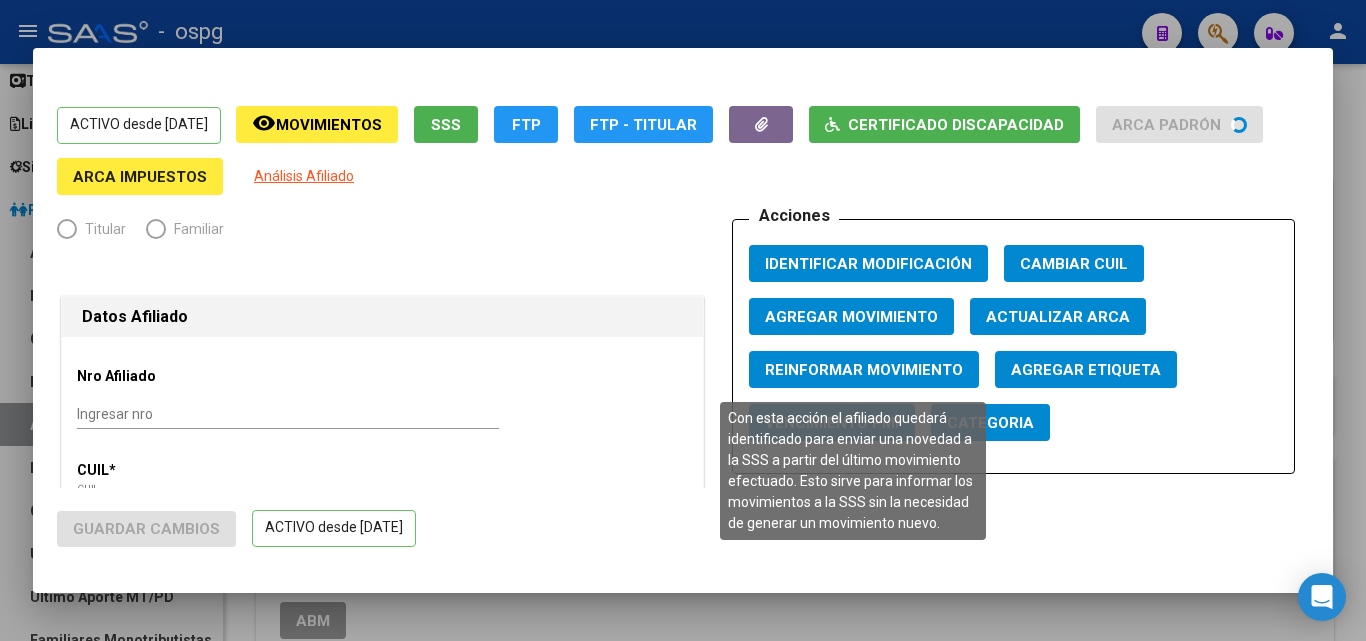 radio on "true" 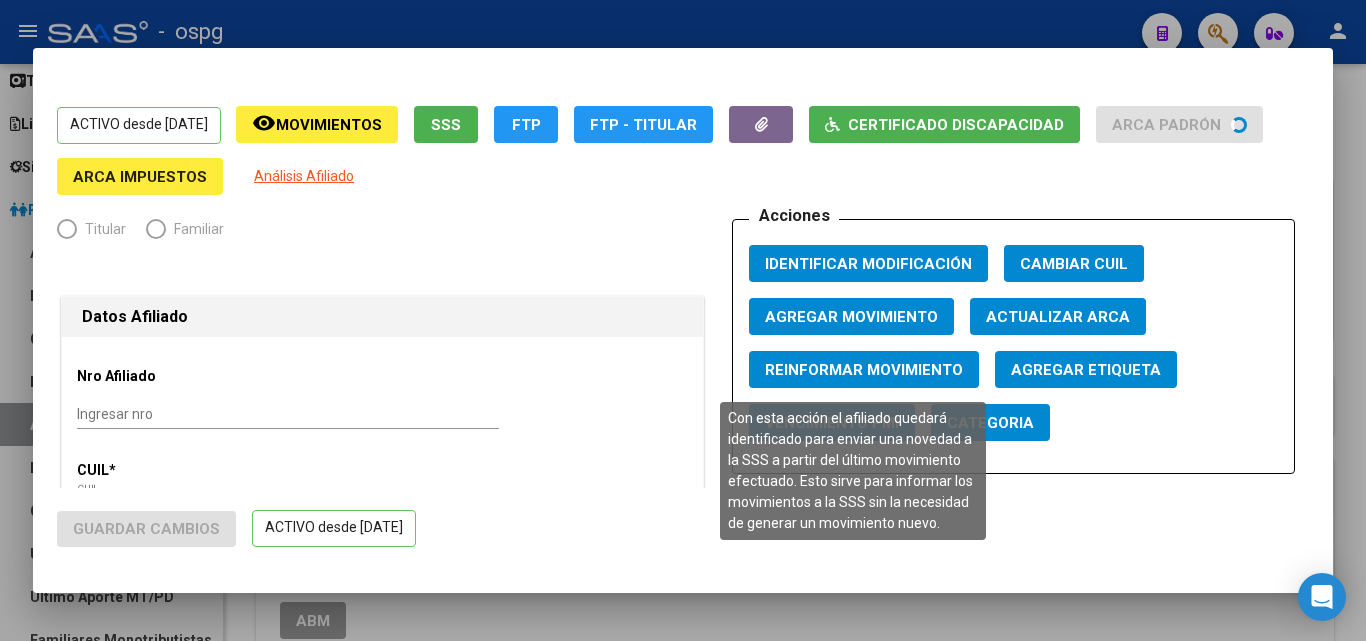 type on "[CUIL]" 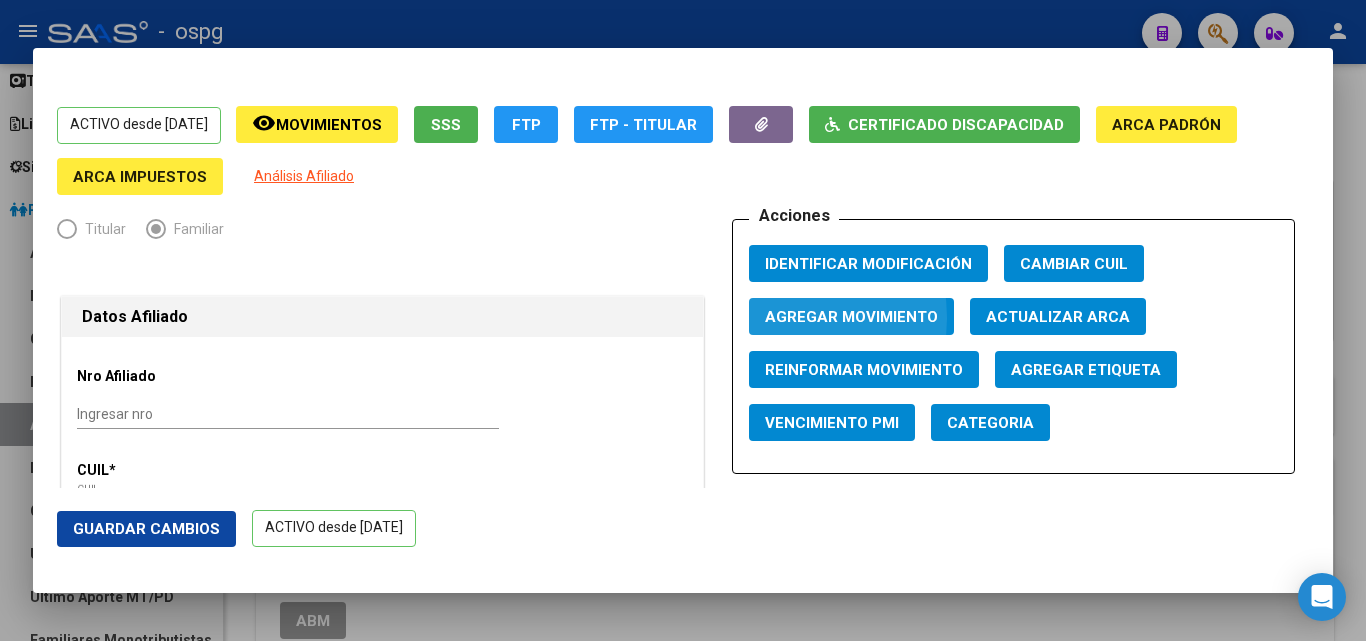 click on "Agregar Movimiento" 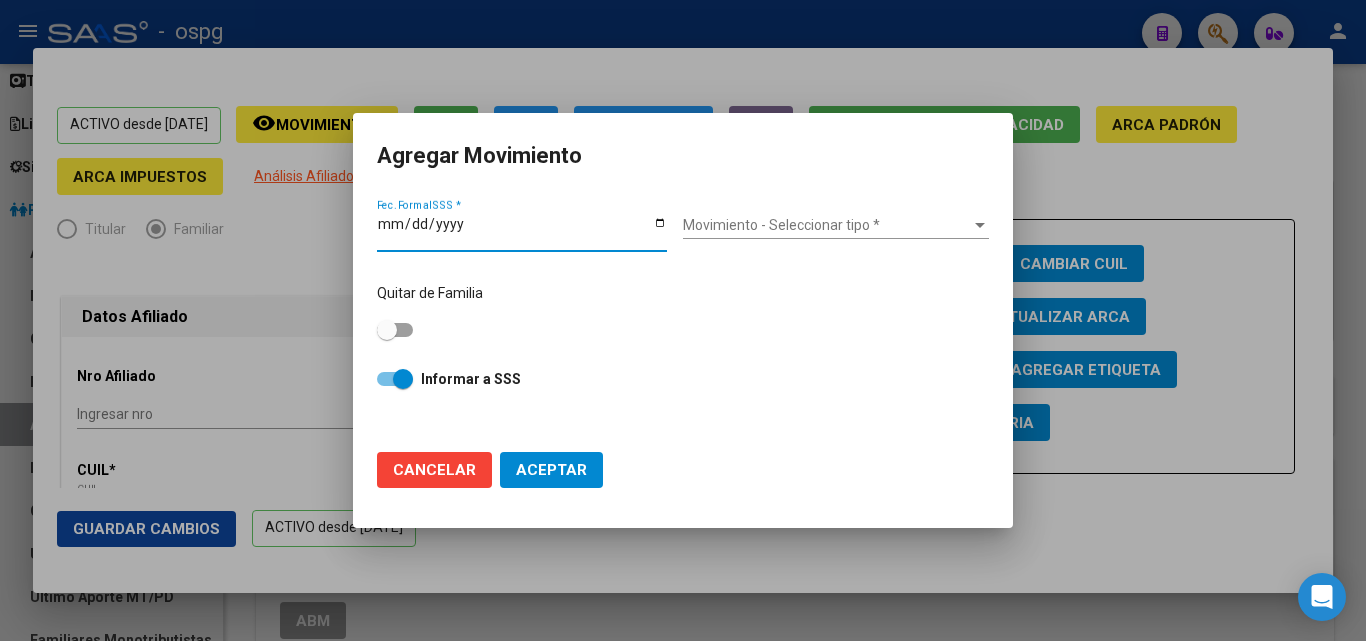 click on "Fec. Formal SSS *" at bounding box center [522, 231] 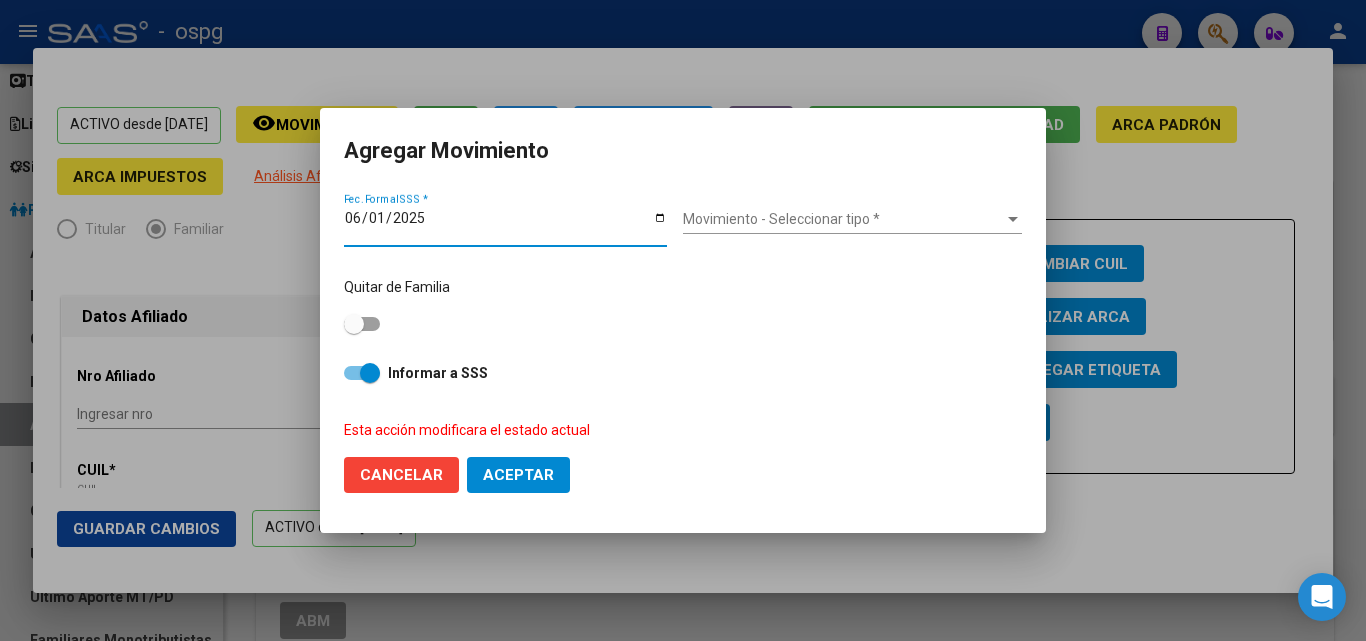 type on "2025-06-01" 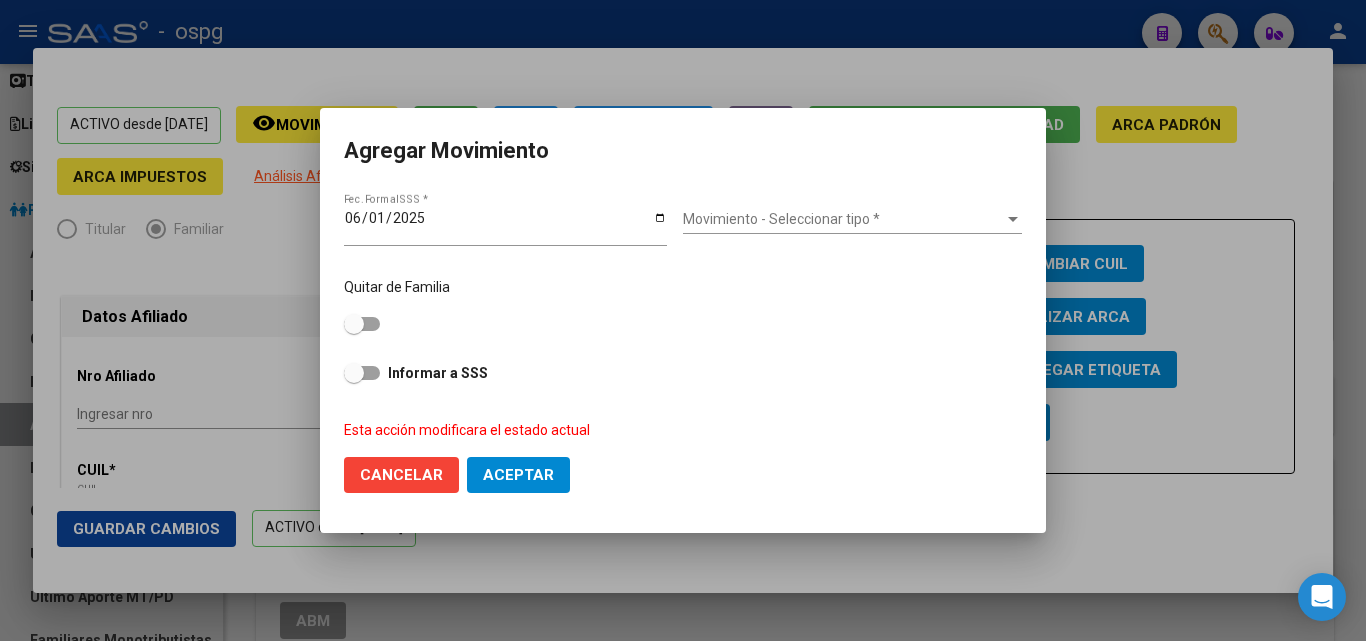 click on "Movimiento - Seleccionar tipo *" at bounding box center (843, 219) 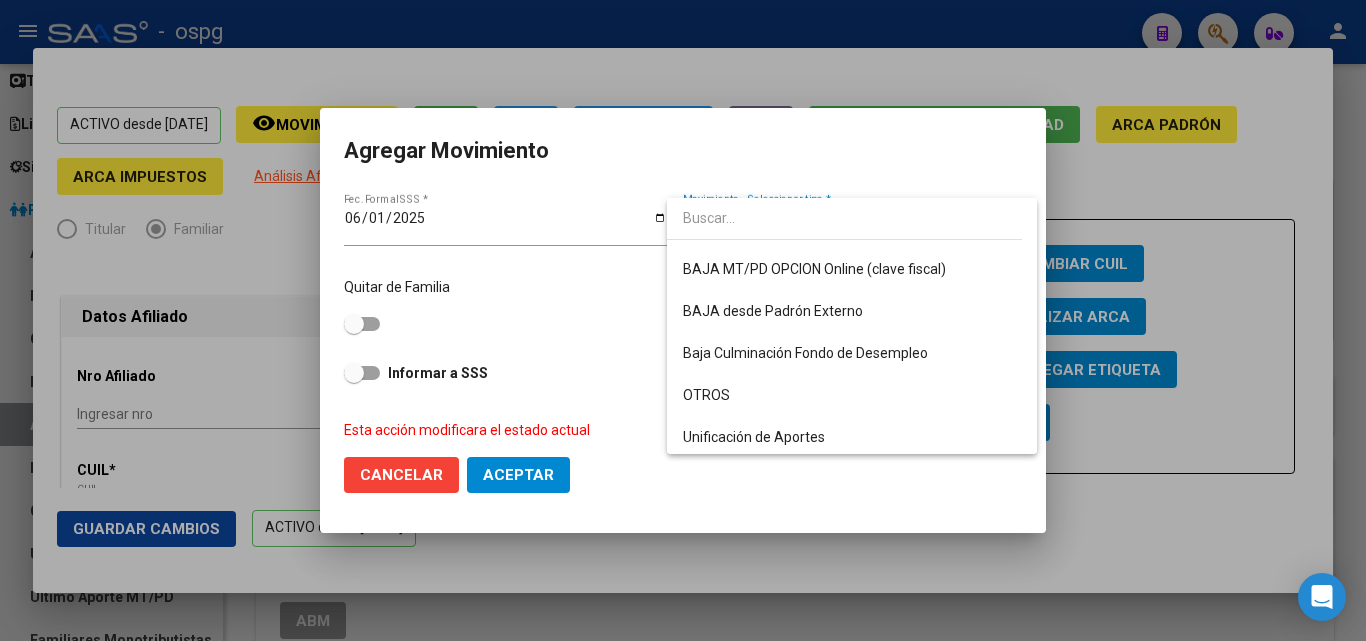 scroll, scrollTop: 1340, scrollLeft: 0, axis: vertical 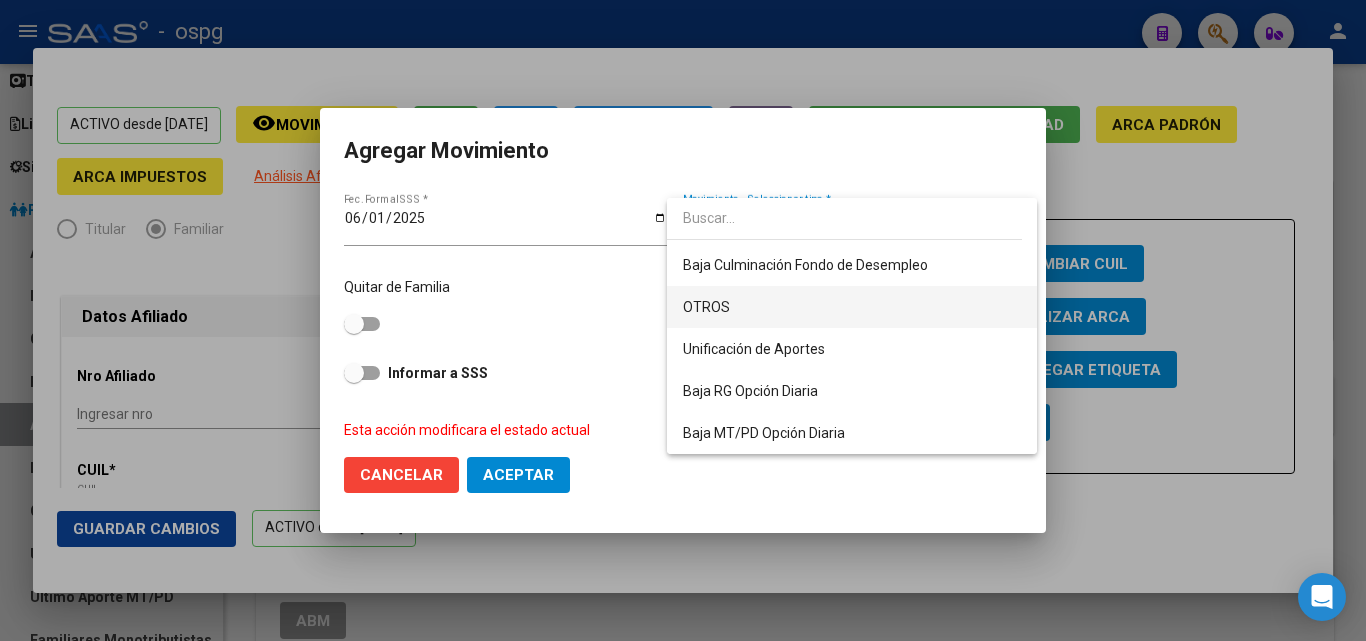 click on "OTROS" at bounding box center [852, 307] 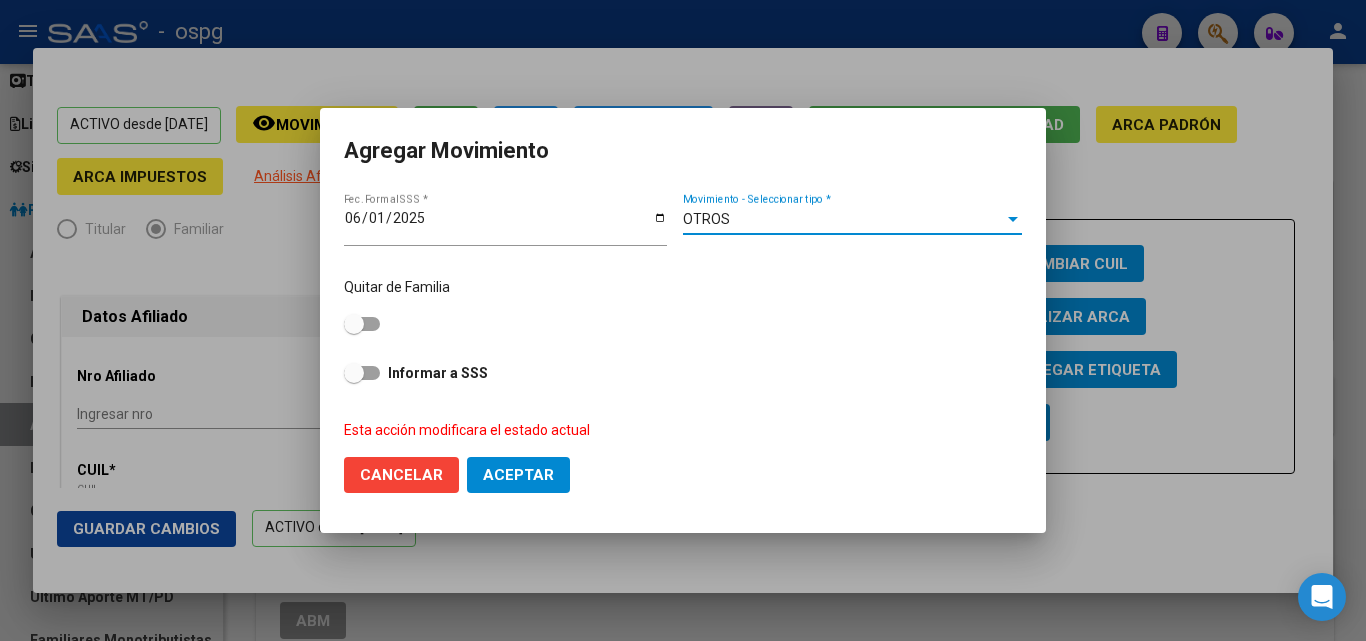 click on "Aceptar" 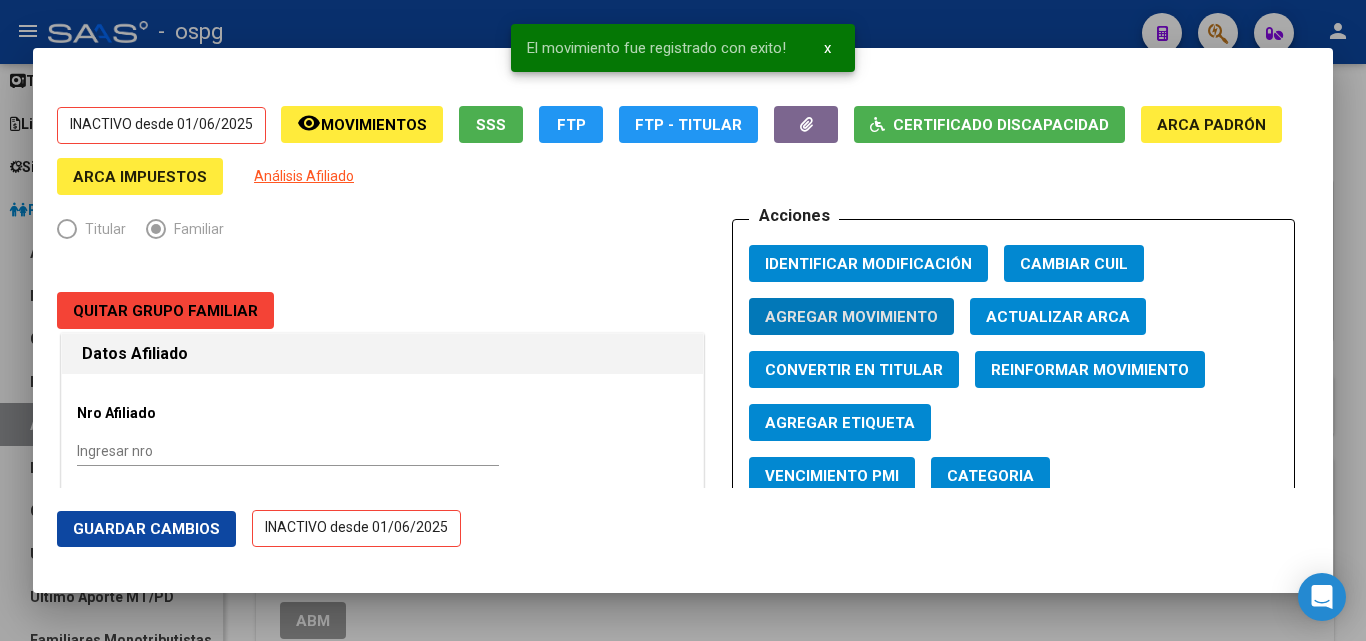 click on "Guardar Cambios  INACTIVO desde [DATE]" 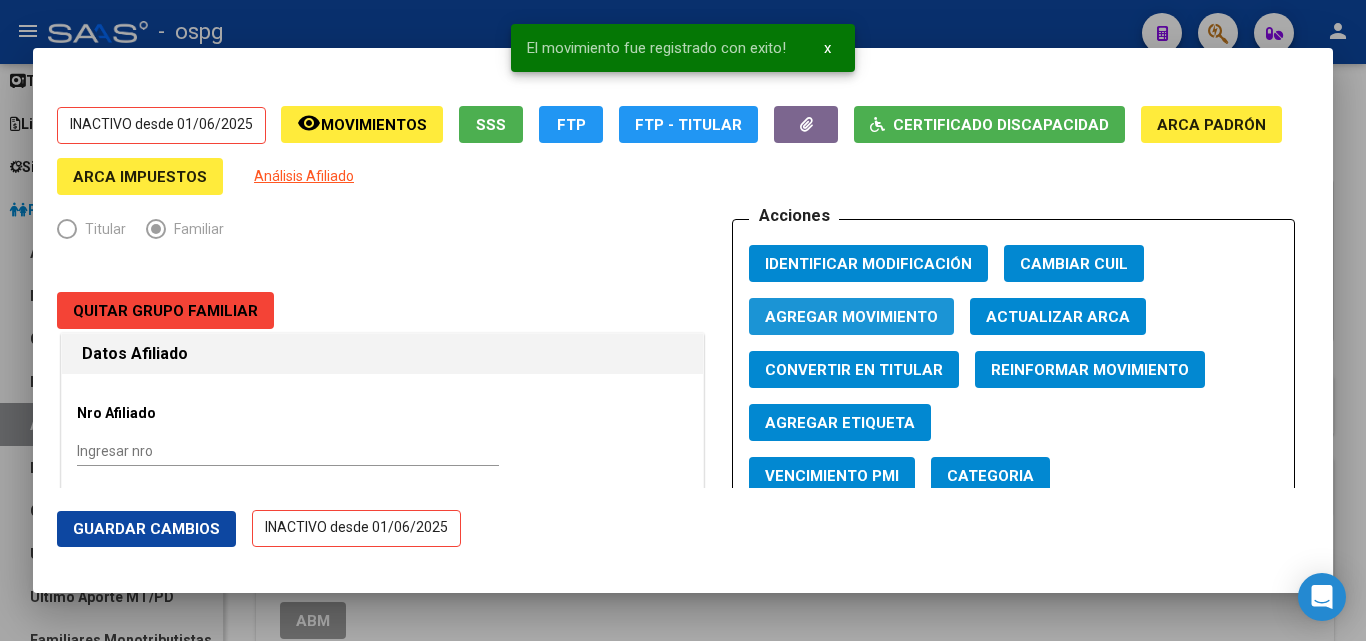 click on "Agregar Movimiento" 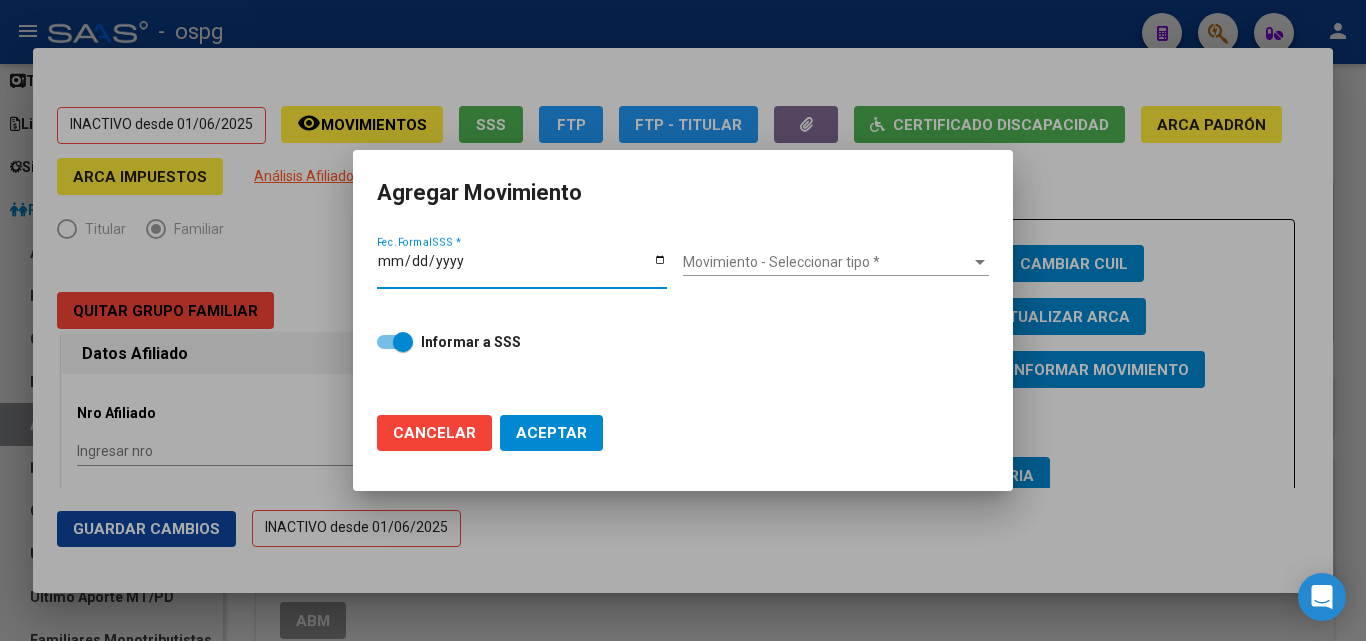 click on "Cancelar" 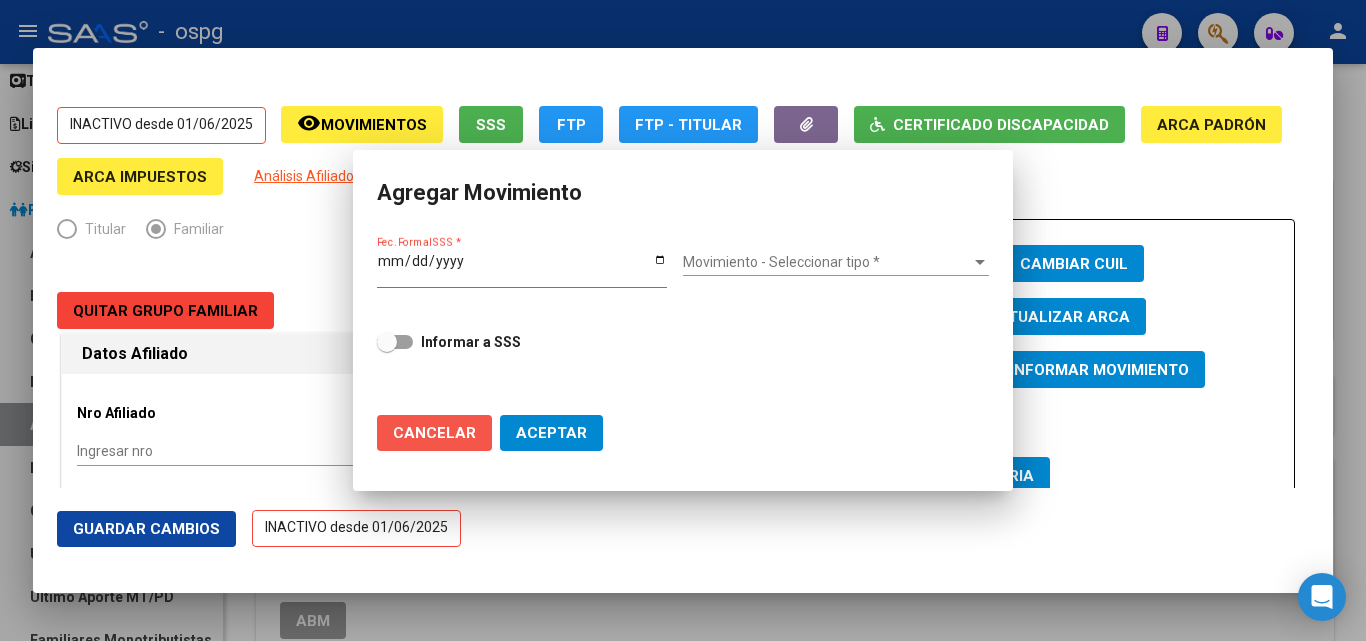 checkbox on "false" 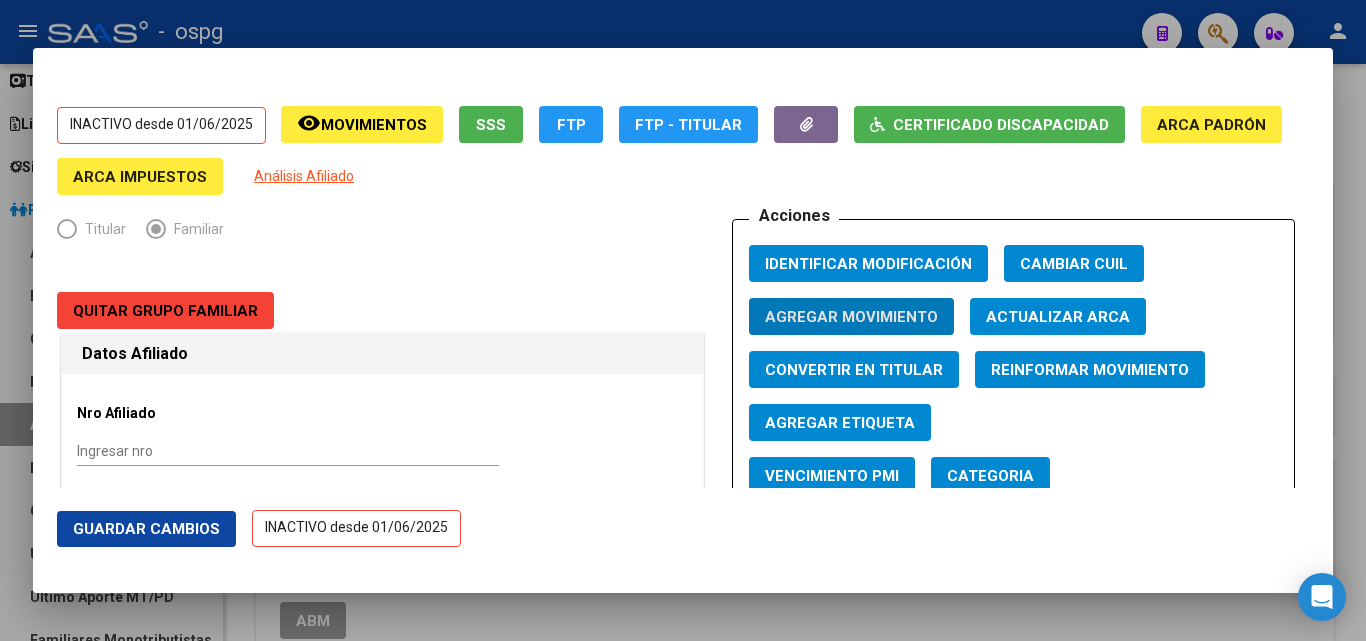 click on "Movimientos" at bounding box center (374, 125) 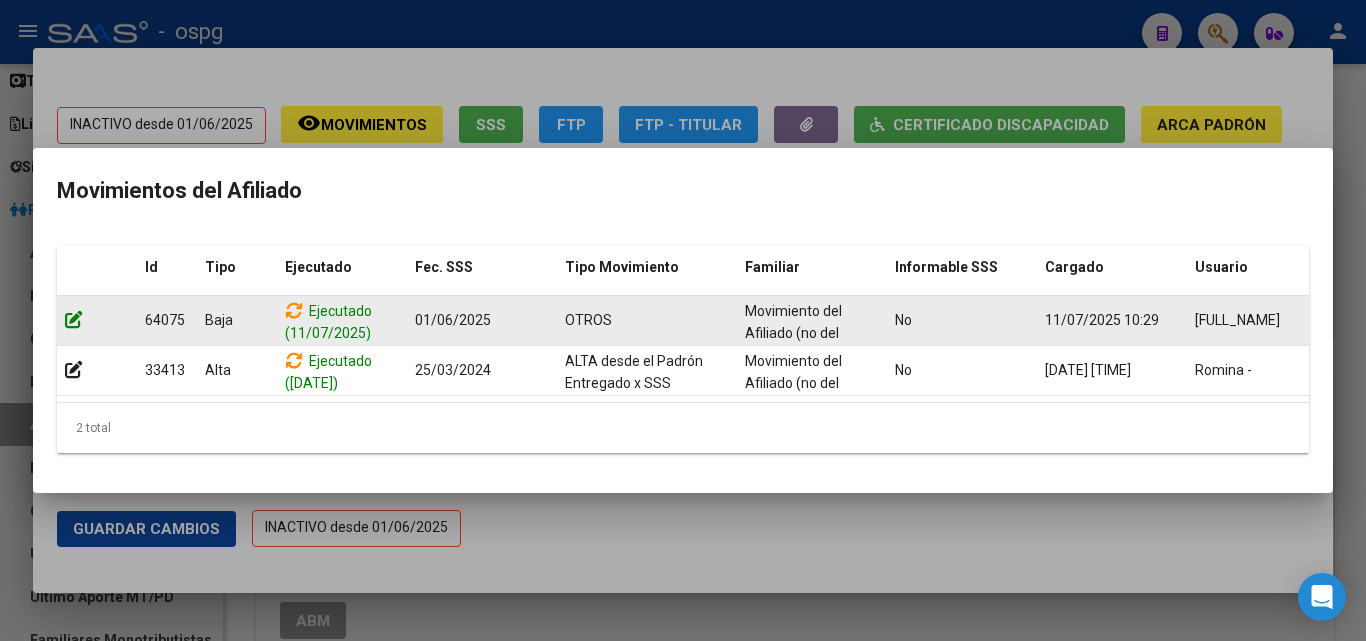click 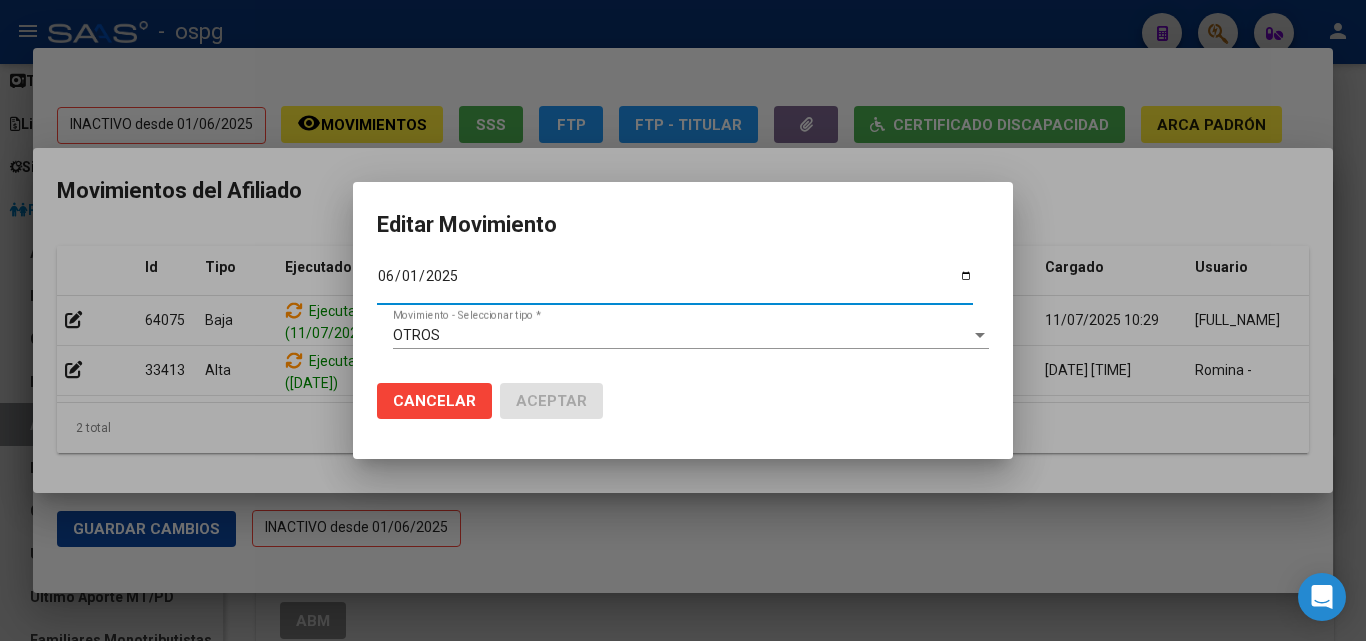 click on "2025-06-01" at bounding box center [675, 283] 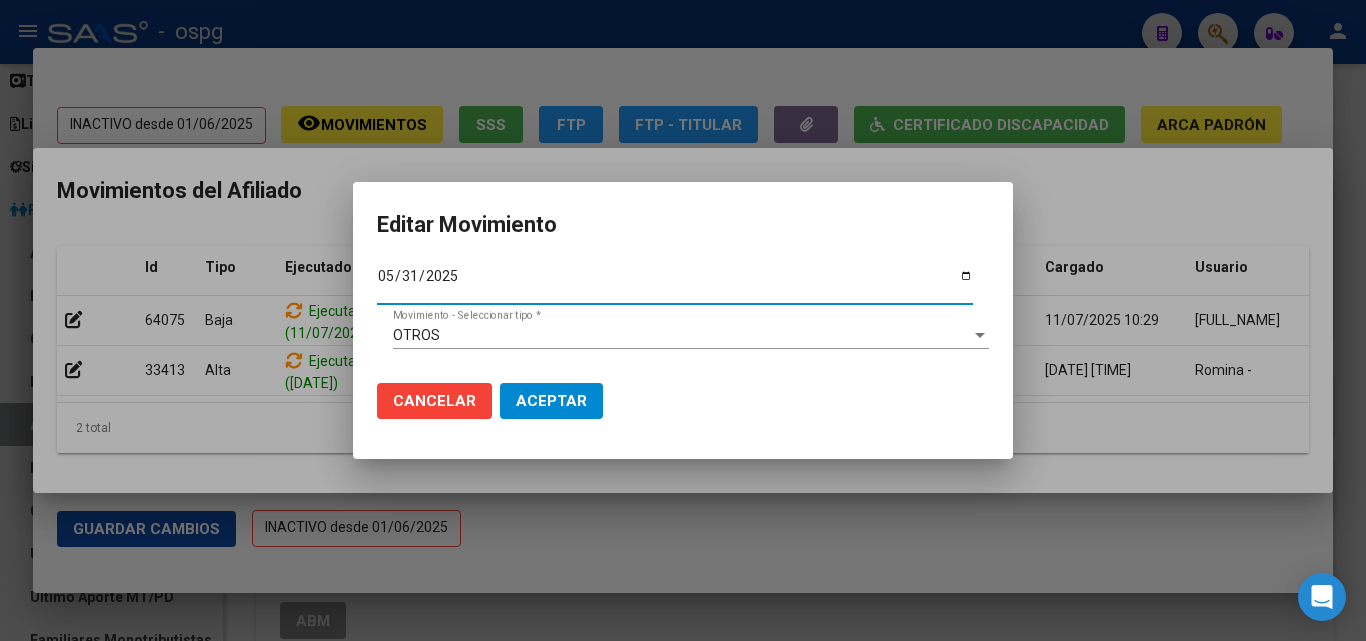 type on "2025-05-31" 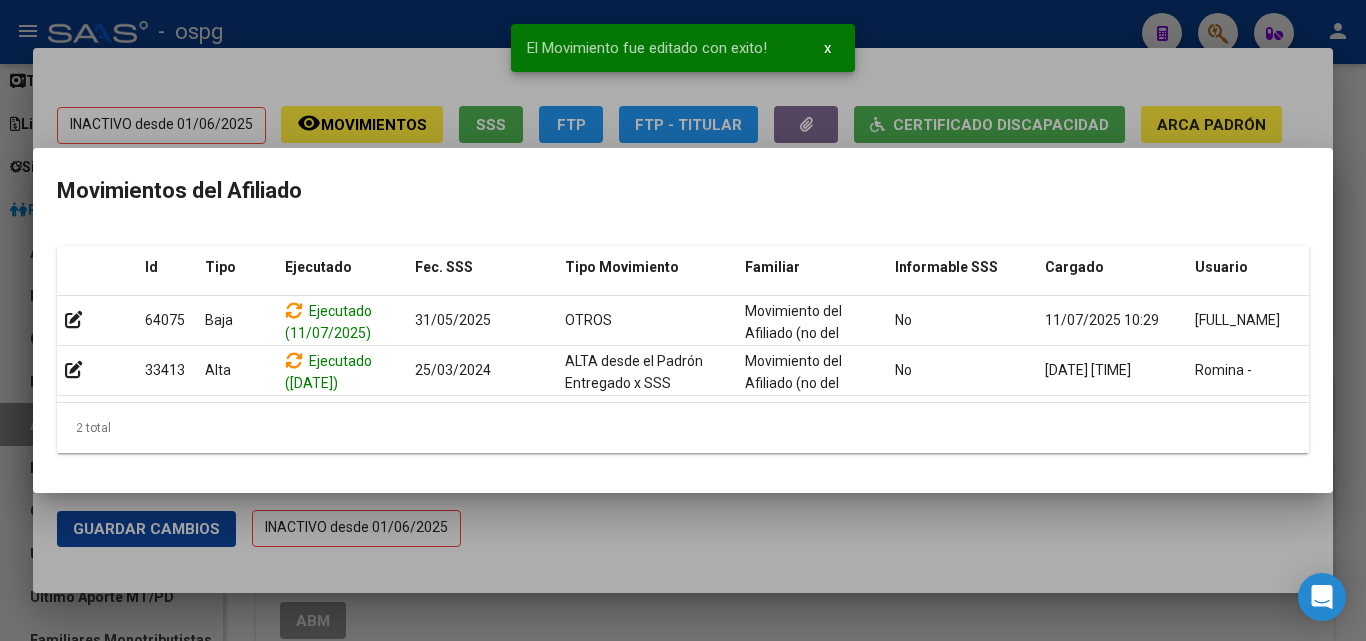 click at bounding box center (683, 320) 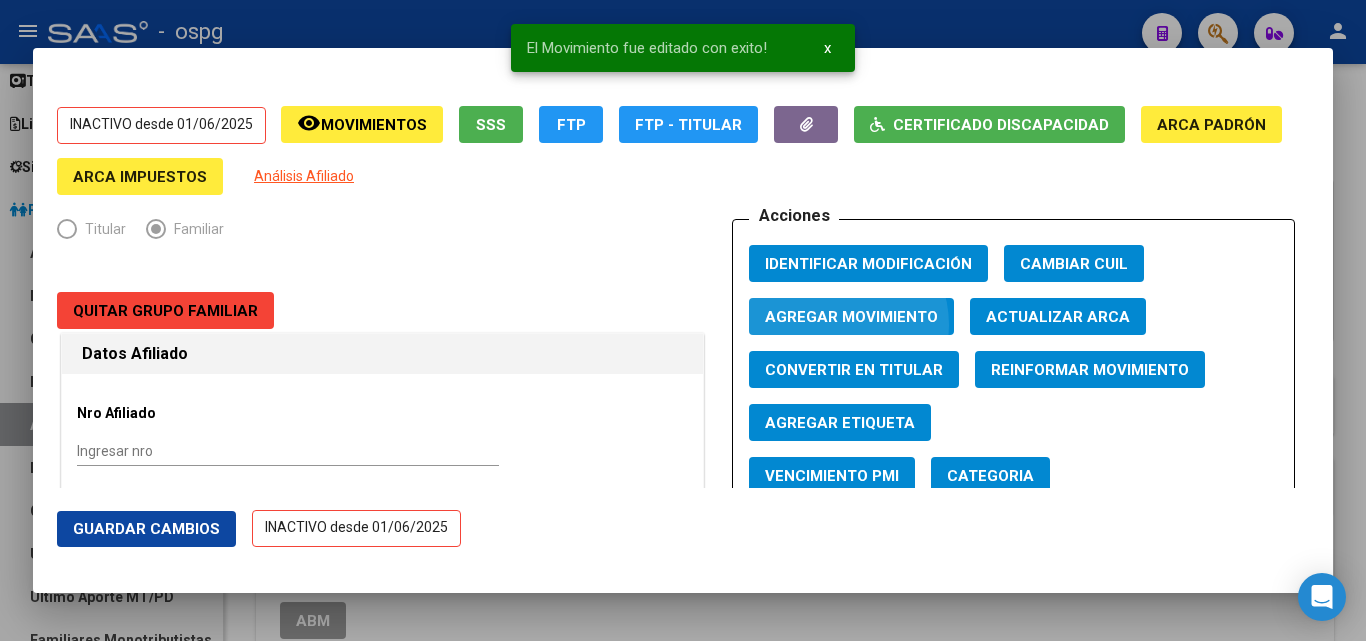 click on "Agregar Movimiento" 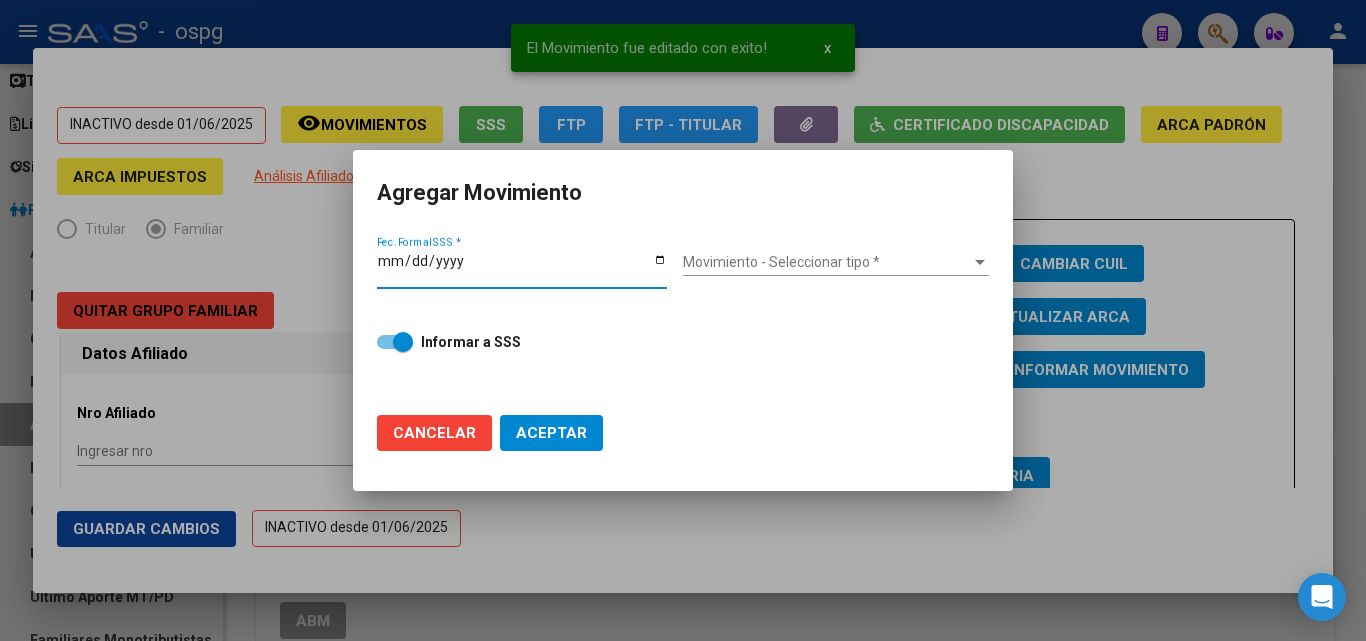 click on "Fec. Formal SSS *" at bounding box center [522, 268] 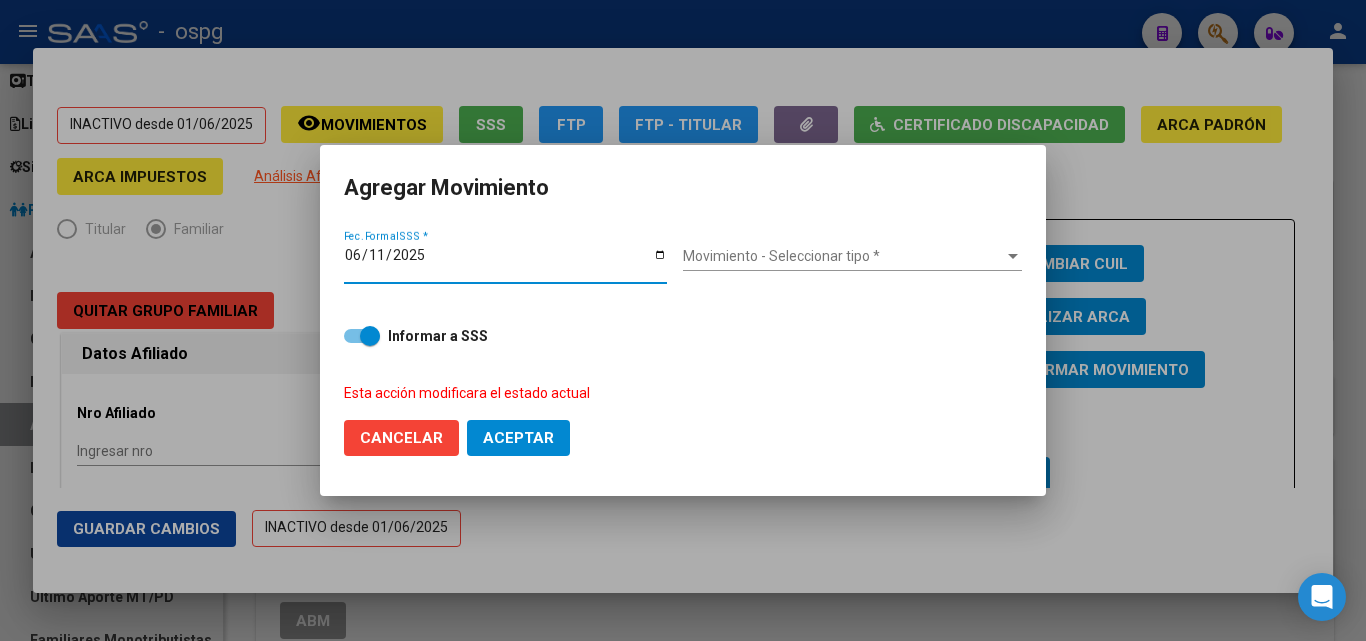 type on "2025-06-01" 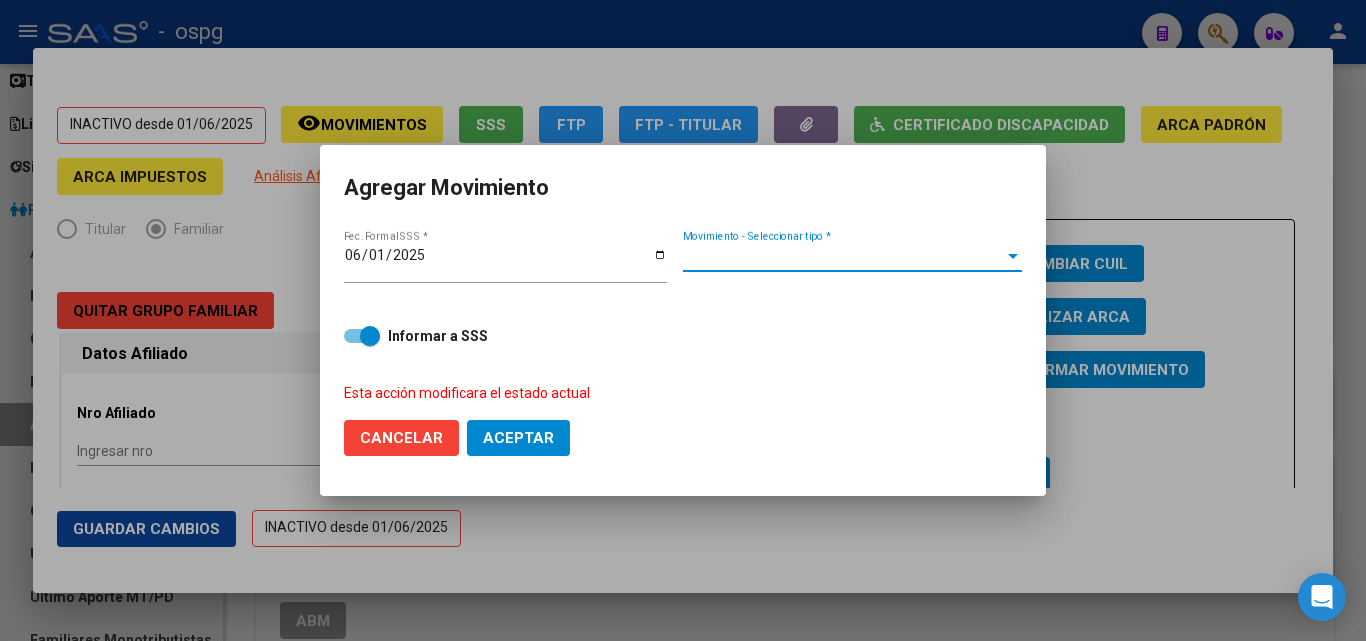 click on "Movimiento - Seleccionar tipo *" at bounding box center [843, 256] 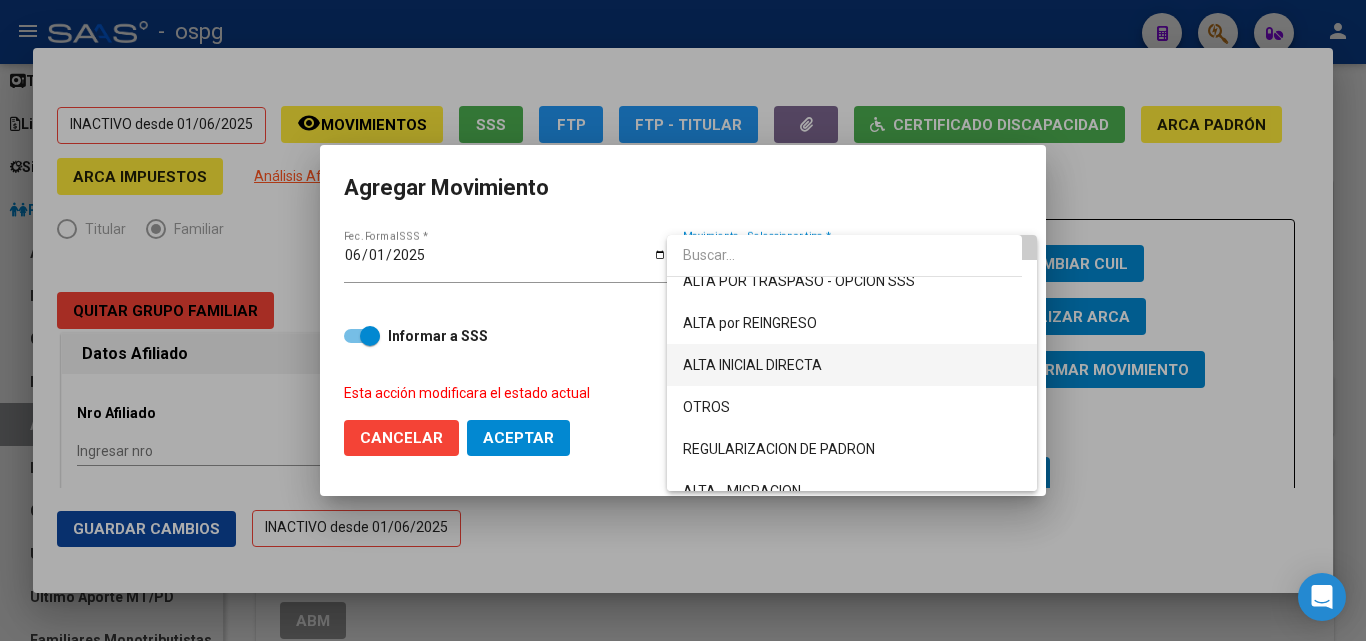 scroll, scrollTop: 100, scrollLeft: 0, axis: vertical 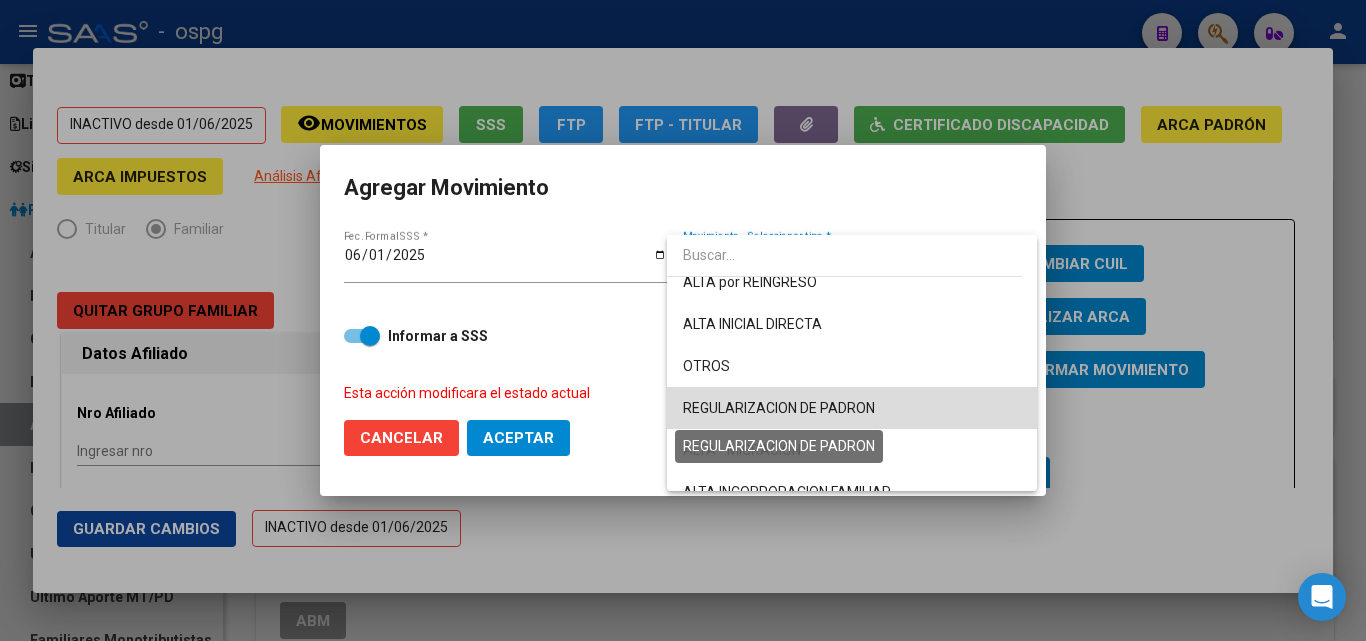 click on "REGULARIZACION DE PADRON" at bounding box center (779, 408) 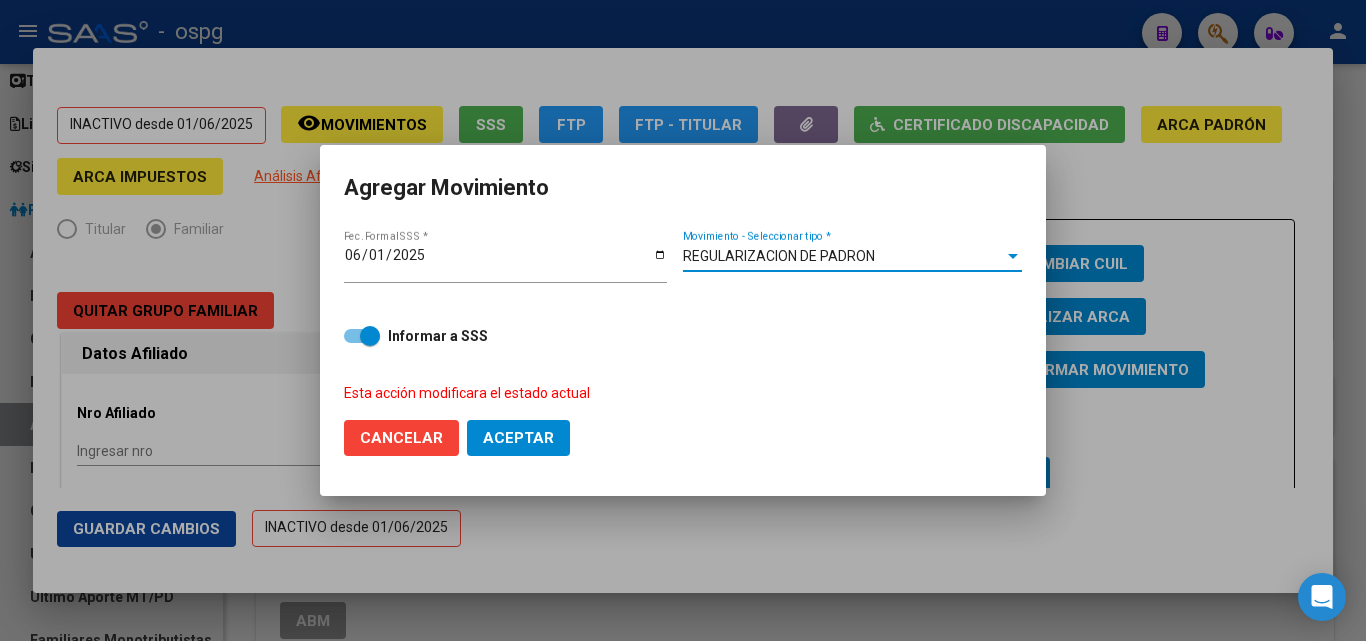 click on "Aceptar" 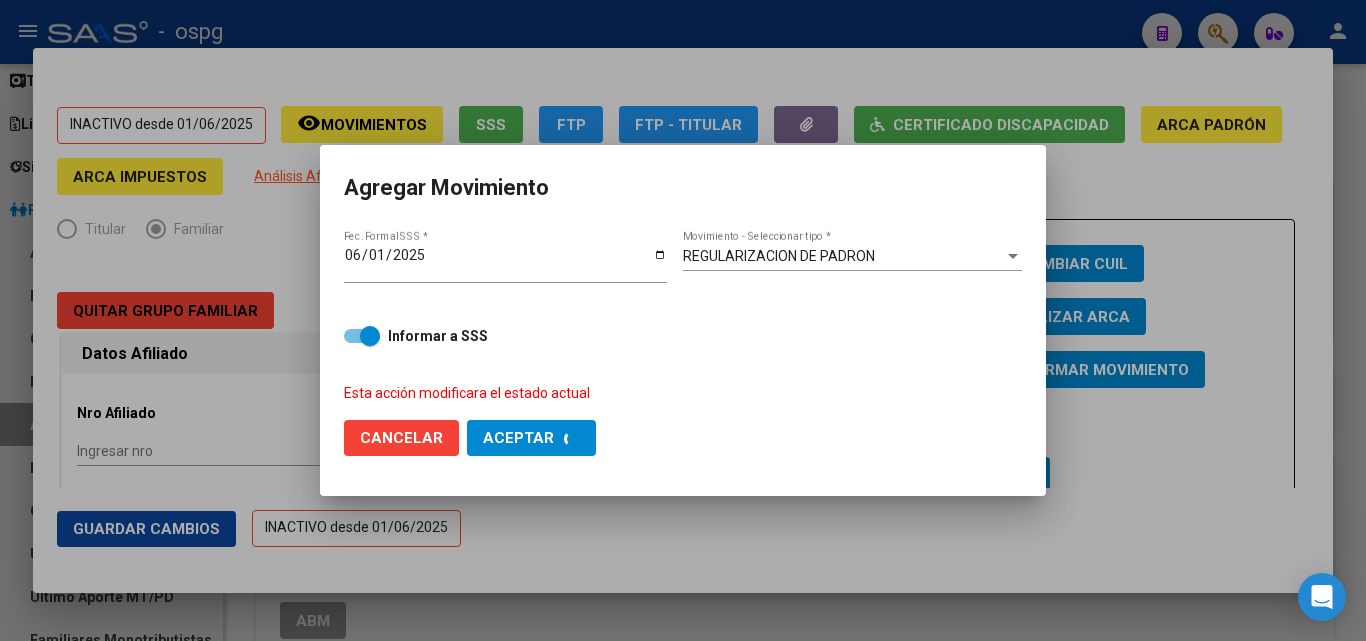 checkbox on "false" 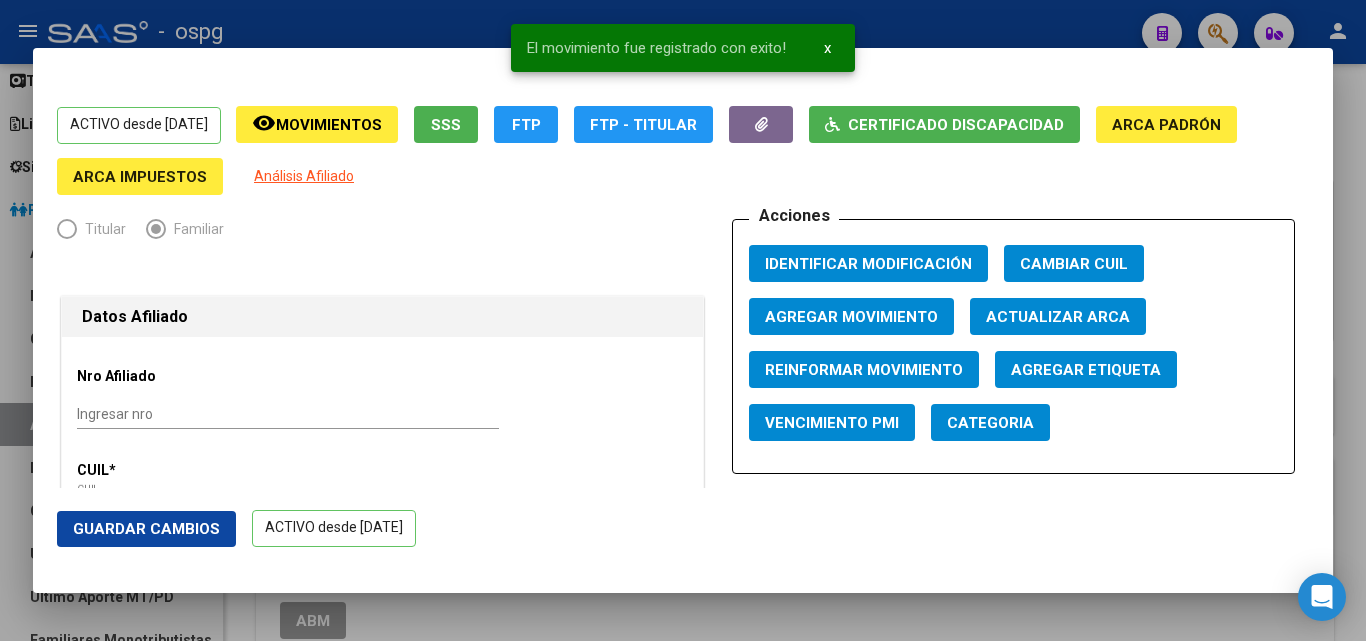click at bounding box center (683, 320) 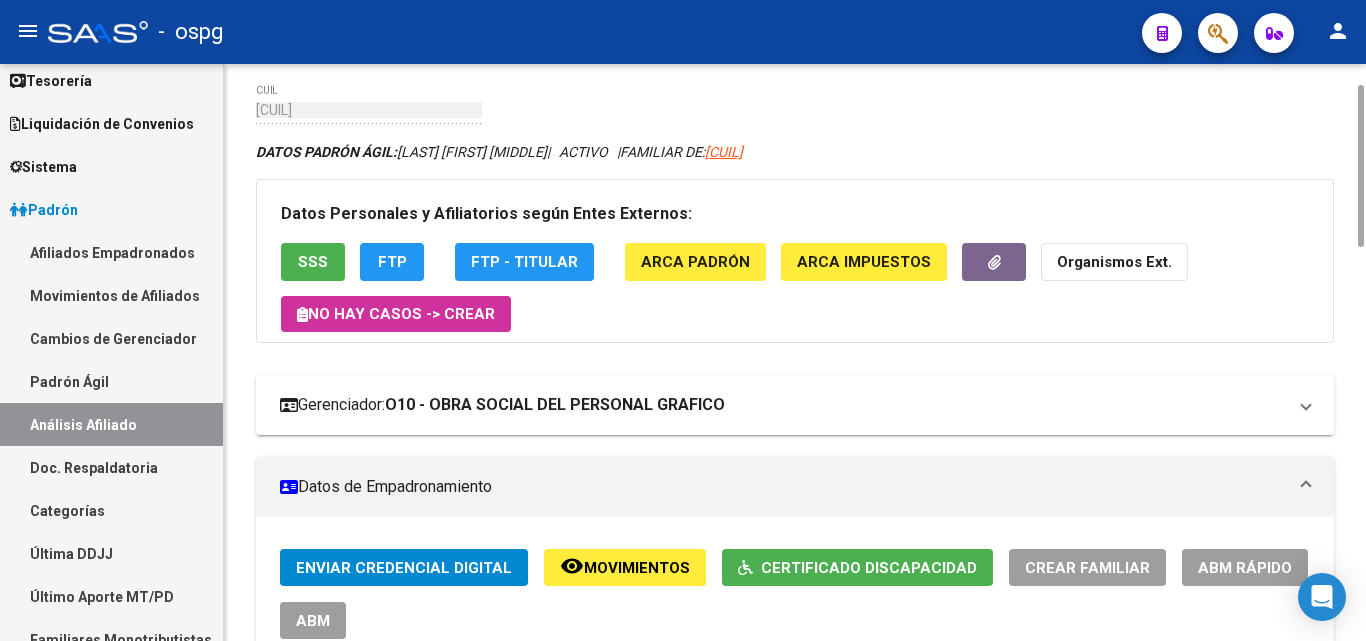 scroll, scrollTop: 0, scrollLeft: 0, axis: both 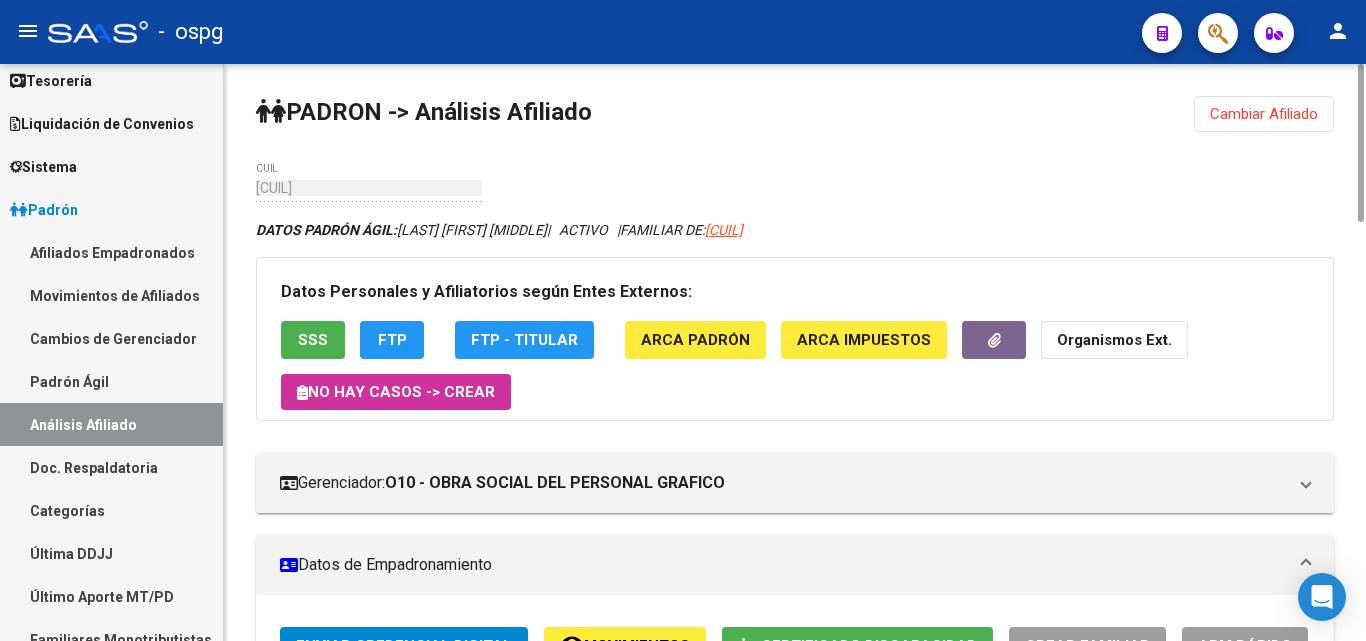 click on "Cambiar Afiliado" 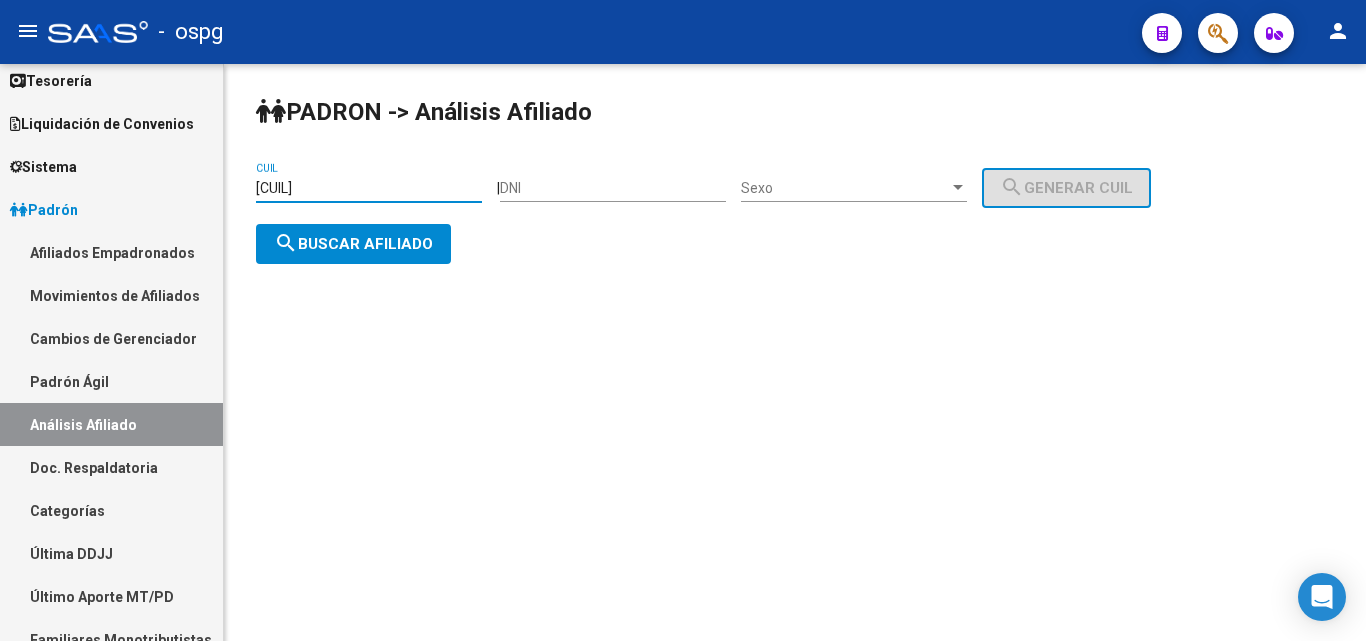 drag, startPoint x: 398, startPoint y: 179, endPoint x: 64, endPoint y: 166, distance: 334.2529 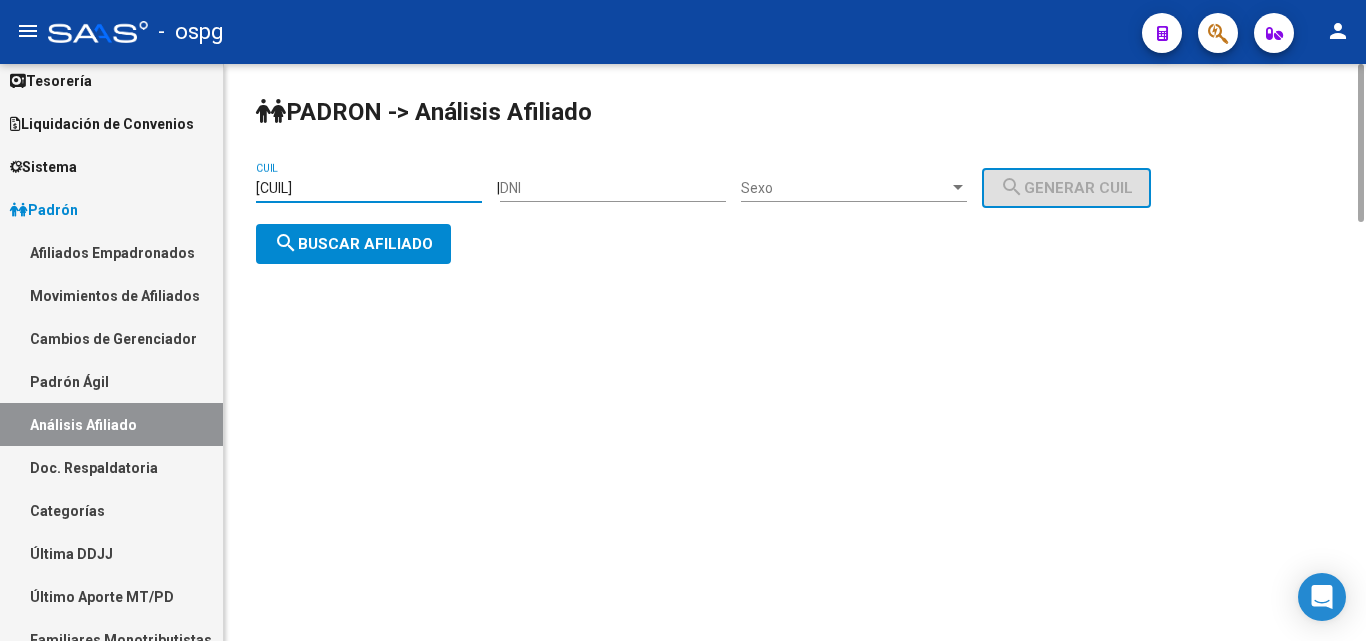 type on "[CUIL]" 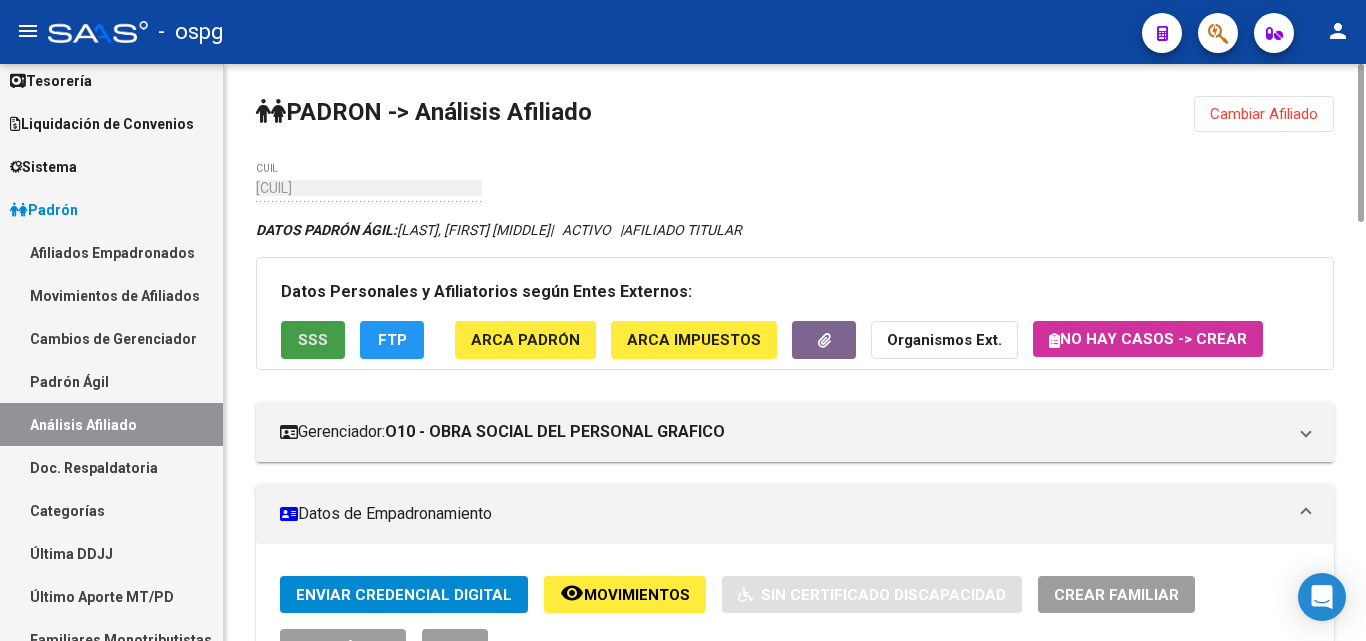 click on "SSS" 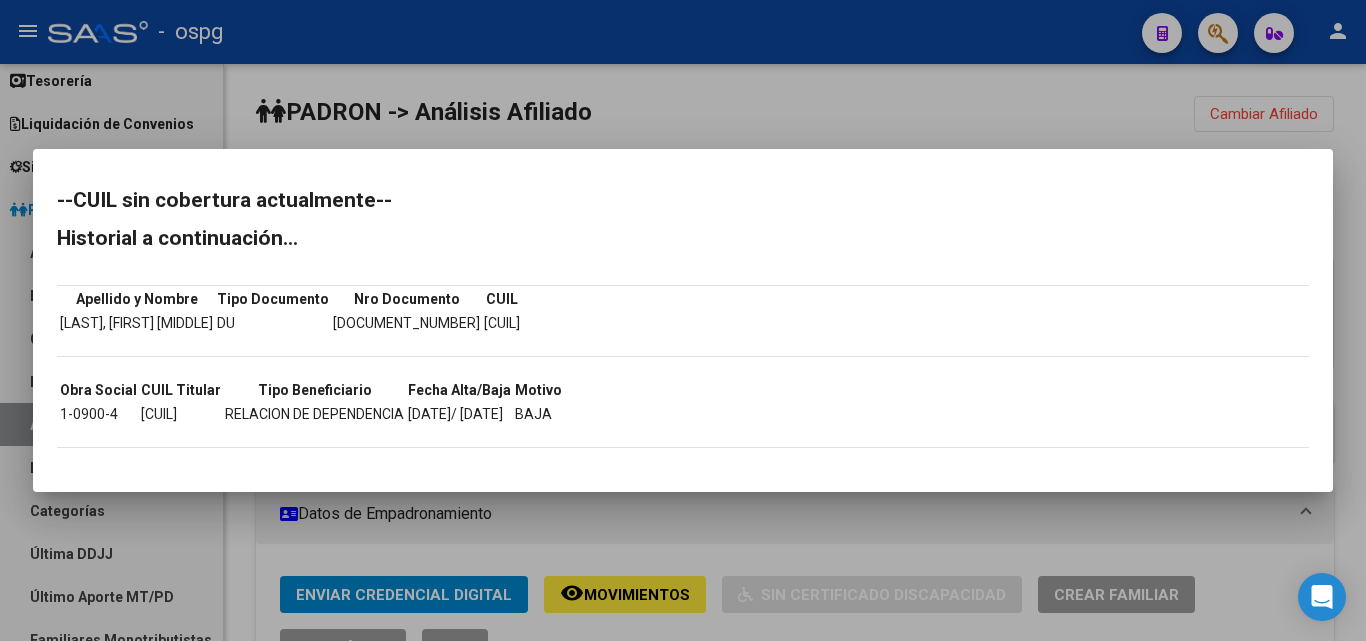 click at bounding box center (683, 320) 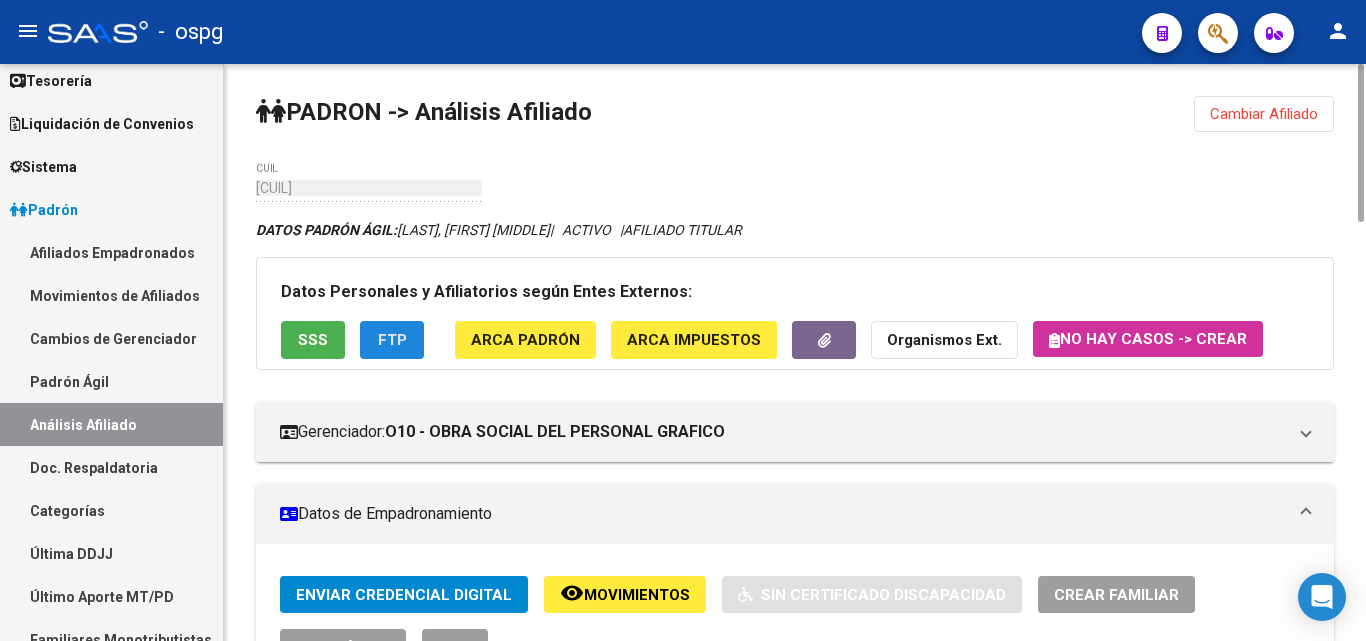 click on "FTP" 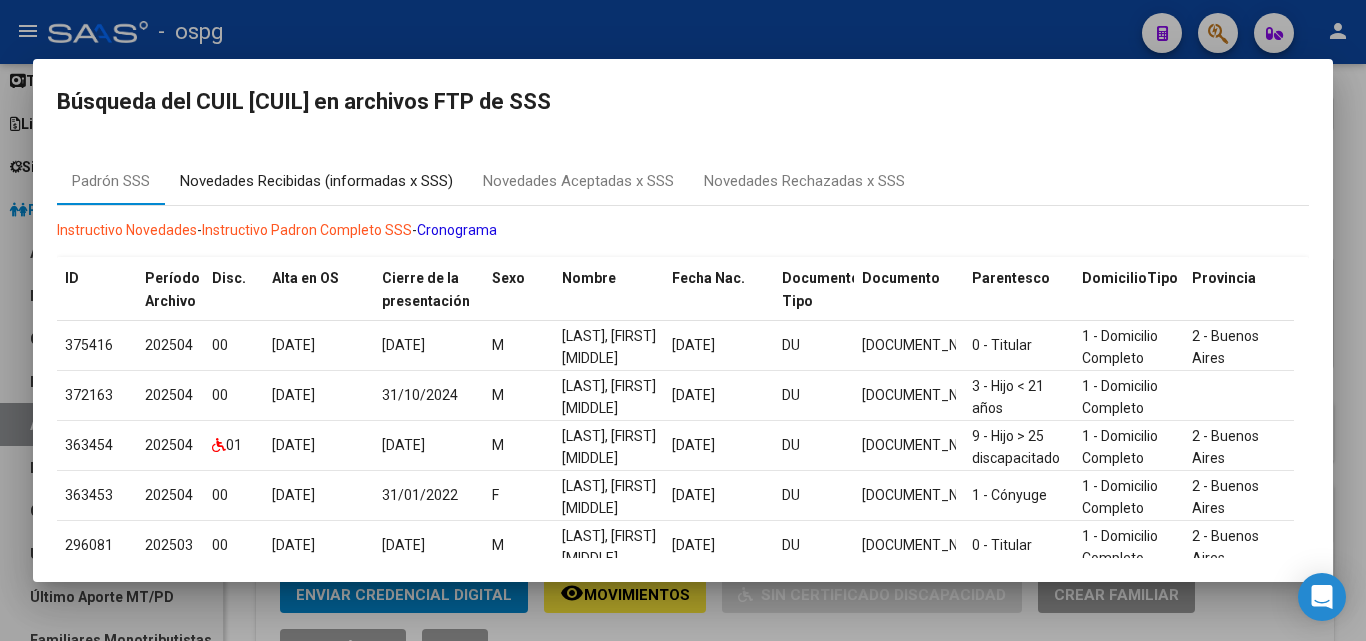 click on "Novedades Recibidas (informadas x SSS)" at bounding box center (316, 181) 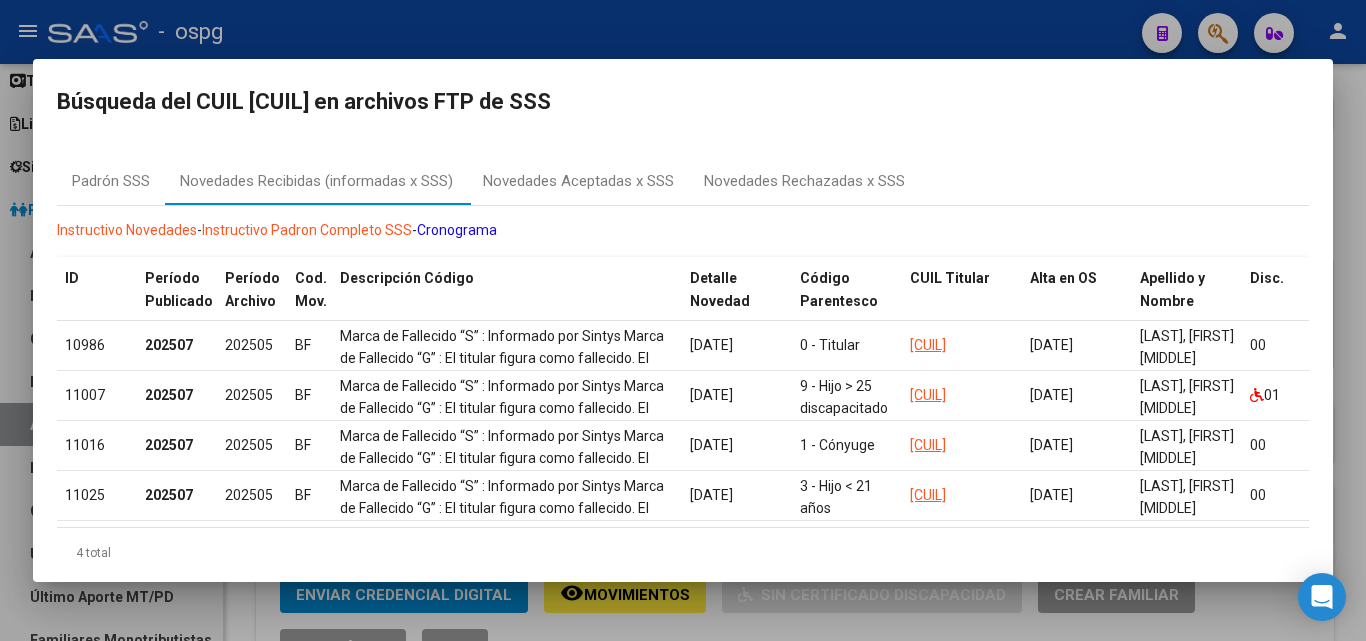 click at bounding box center [683, 320] 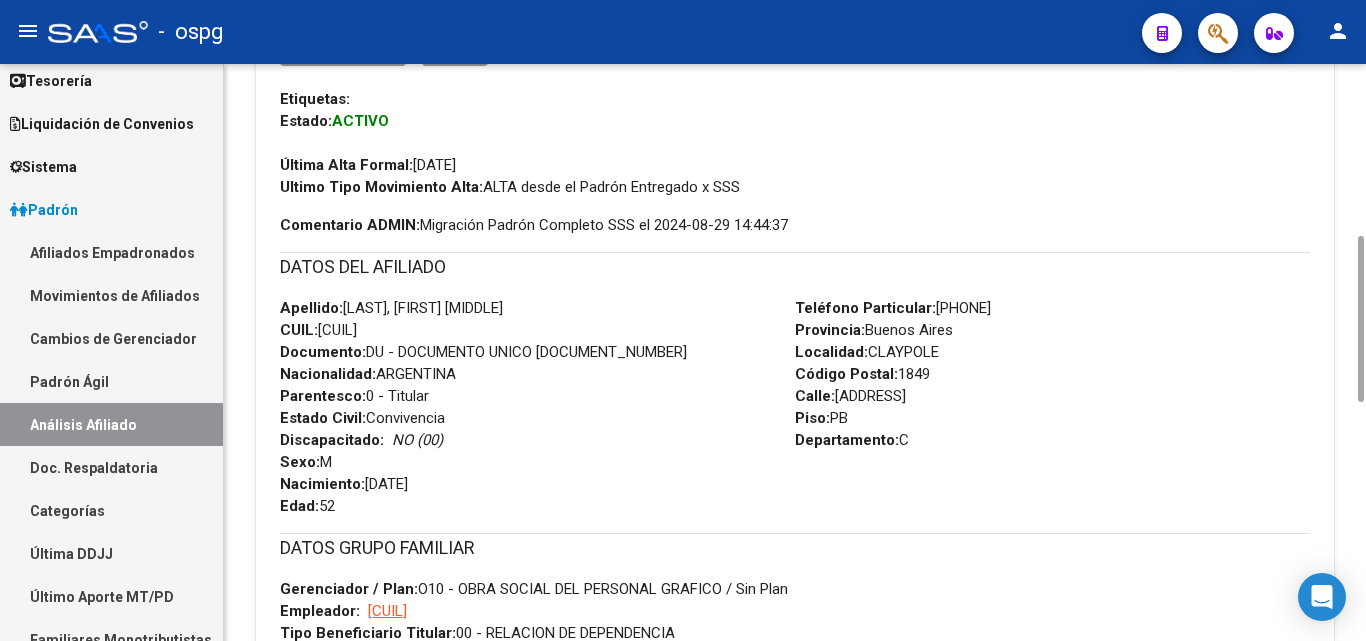 scroll, scrollTop: 1000, scrollLeft: 0, axis: vertical 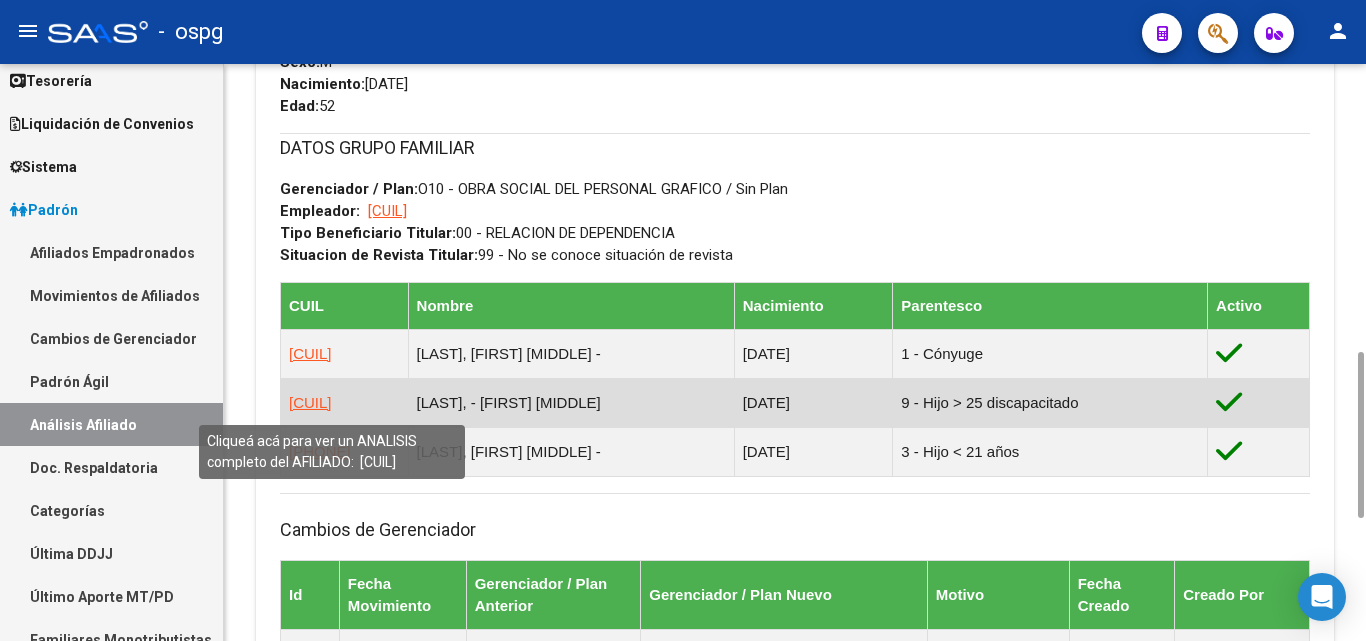 click on "[CUIL]" at bounding box center (310, 402) 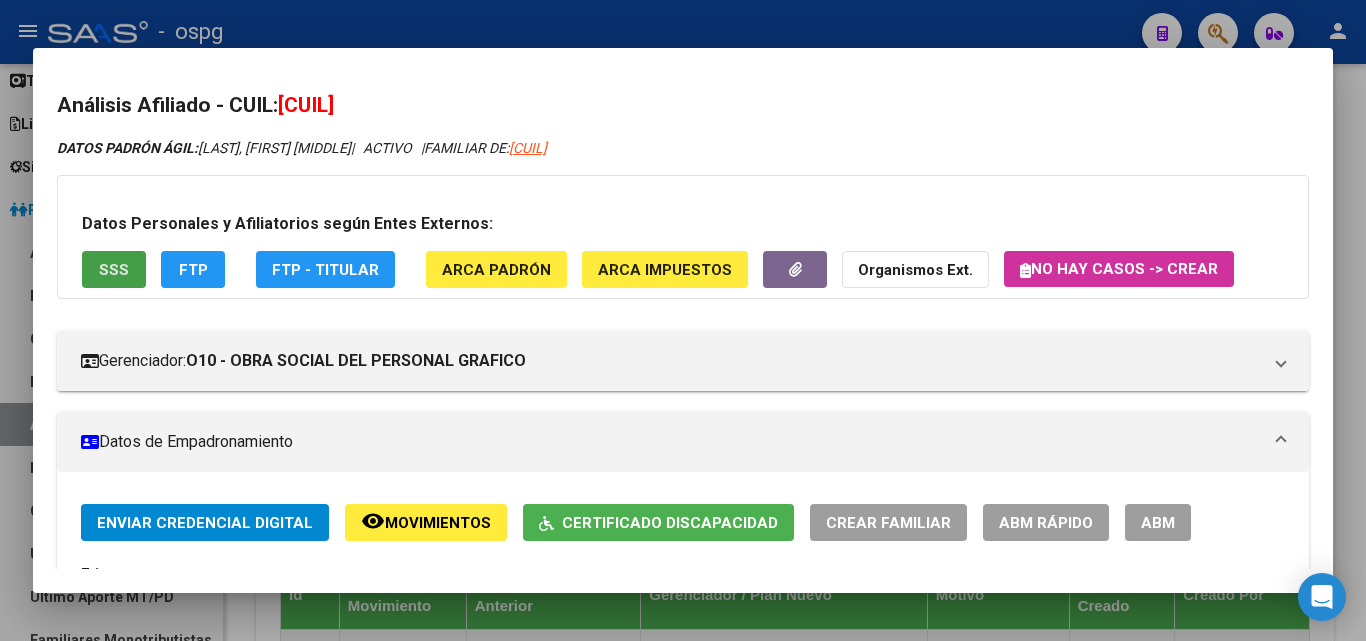 click on "SSS" at bounding box center (114, 270) 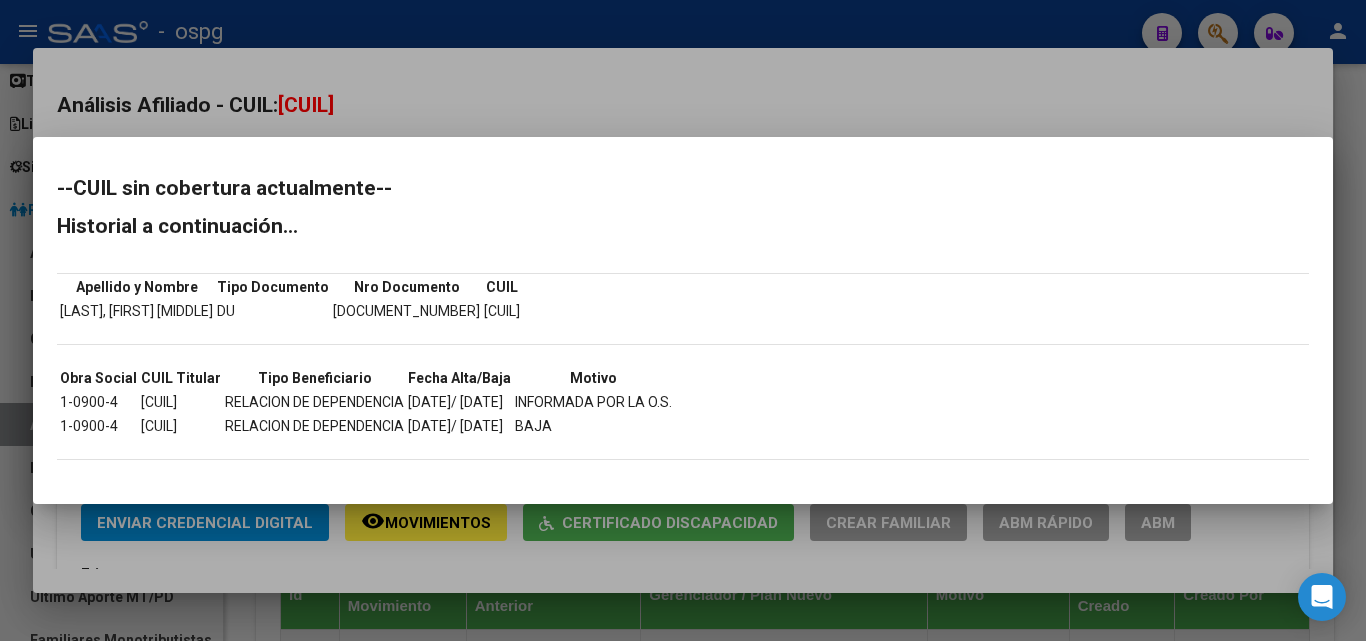 click at bounding box center [683, 320] 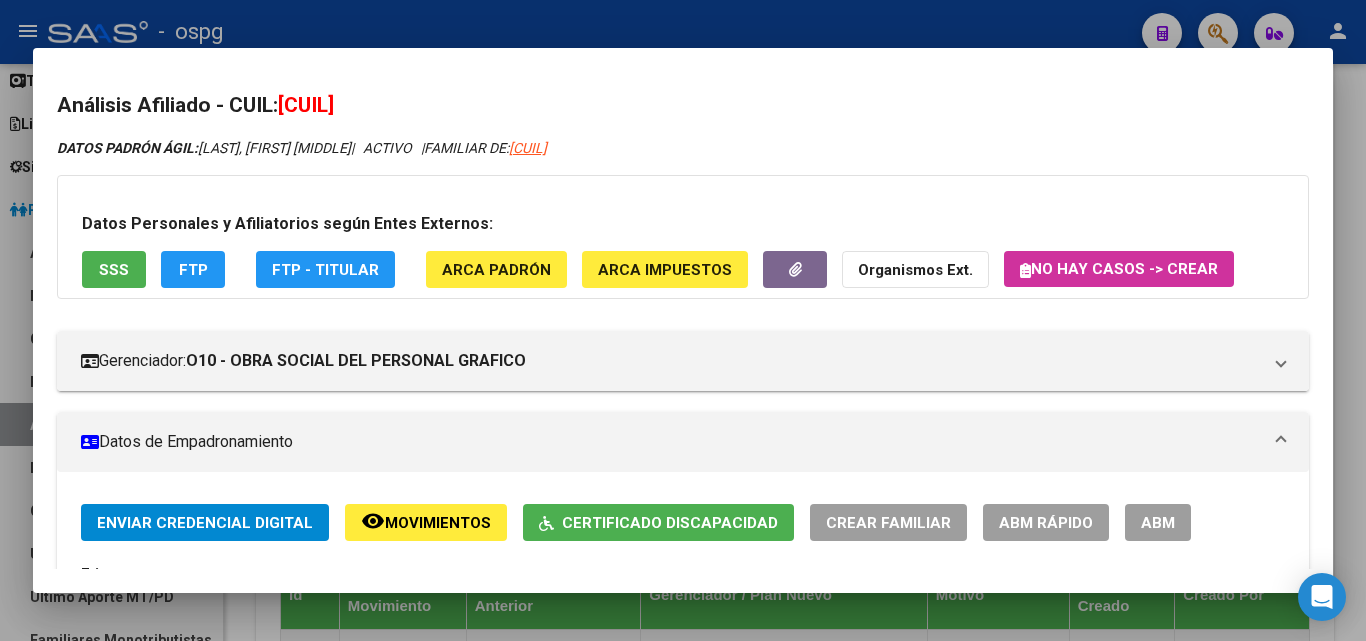 click at bounding box center [683, 320] 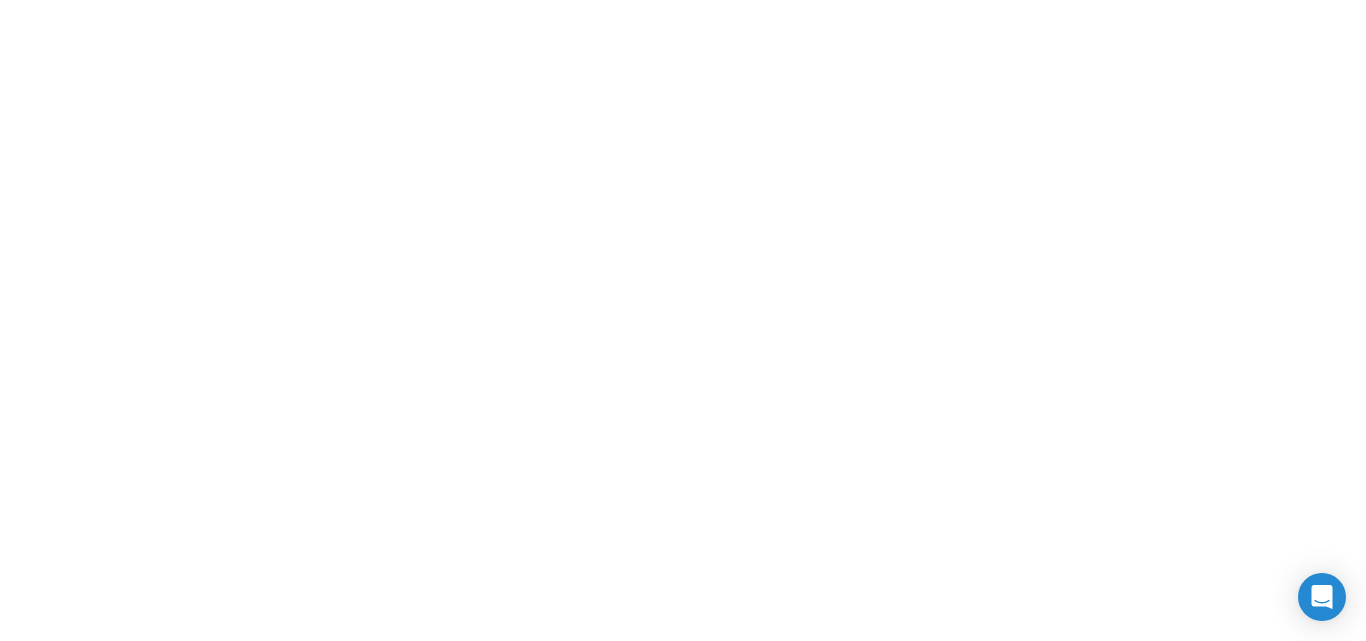 scroll, scrollTop: 0, scrollLeft: 0, axis: both 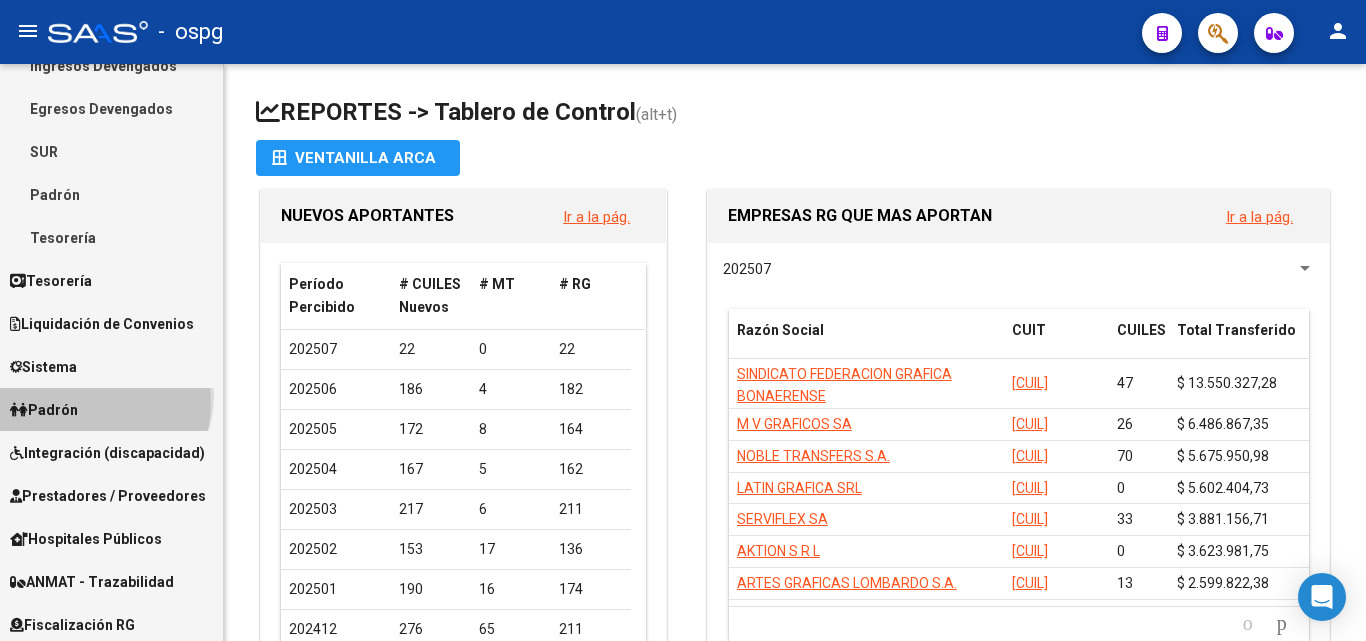 click on "Padrón" at bounding box center (44, 410) 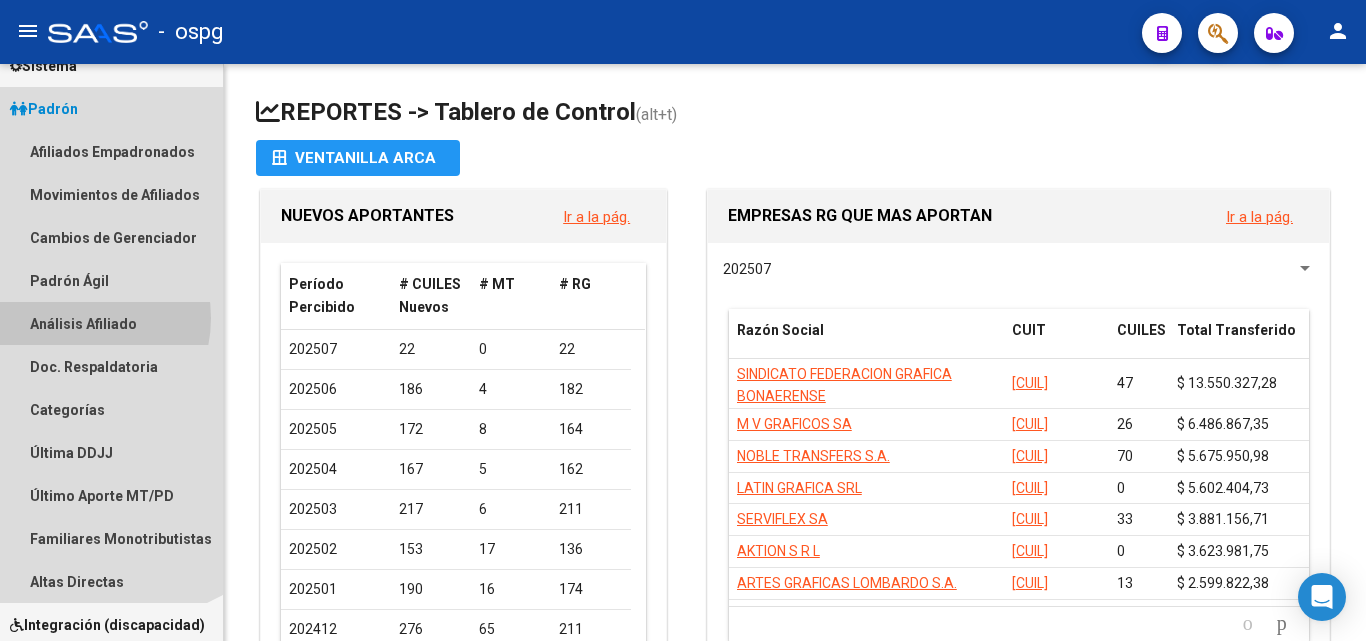 click on "Análisis Afiliado" at bounding box center (111, 323) 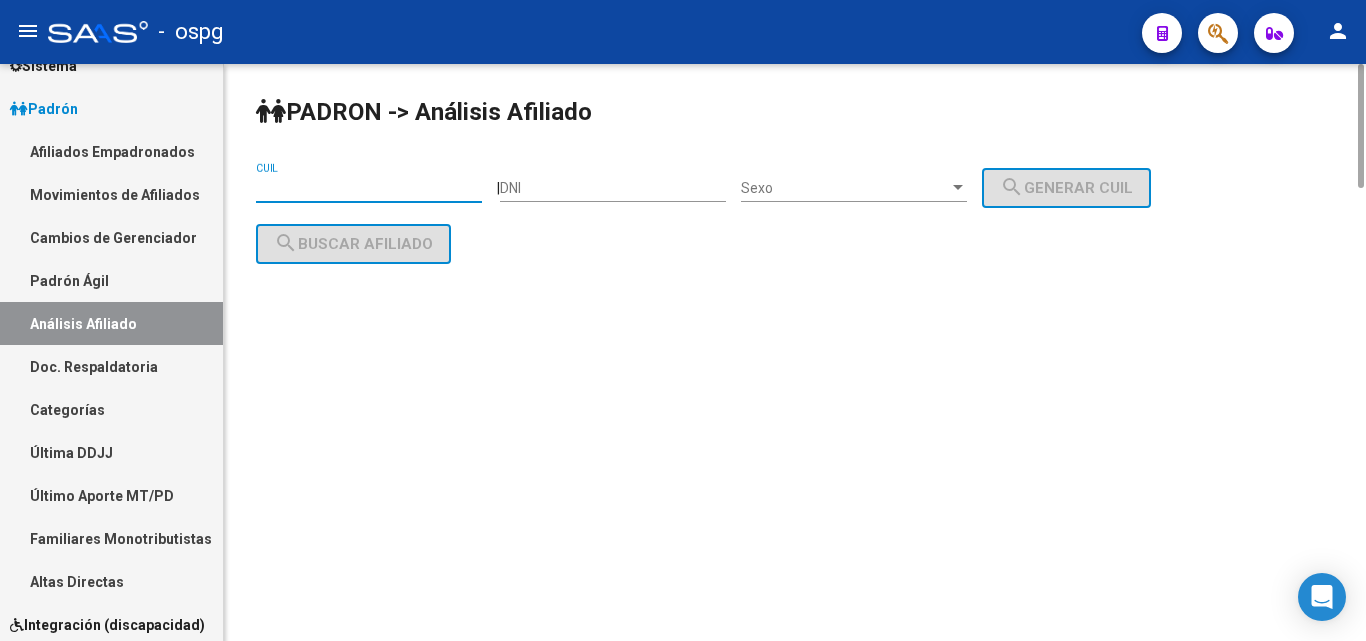 paste on "20-58752200-5" 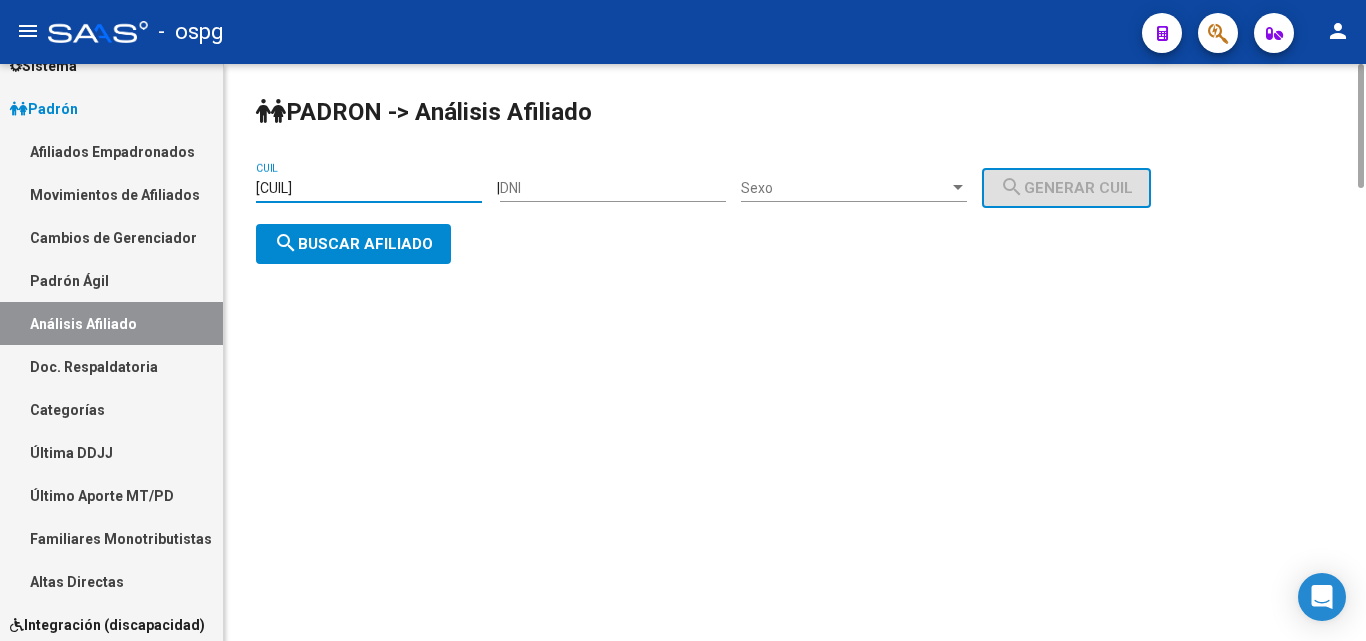 type on "20-58752200-5" 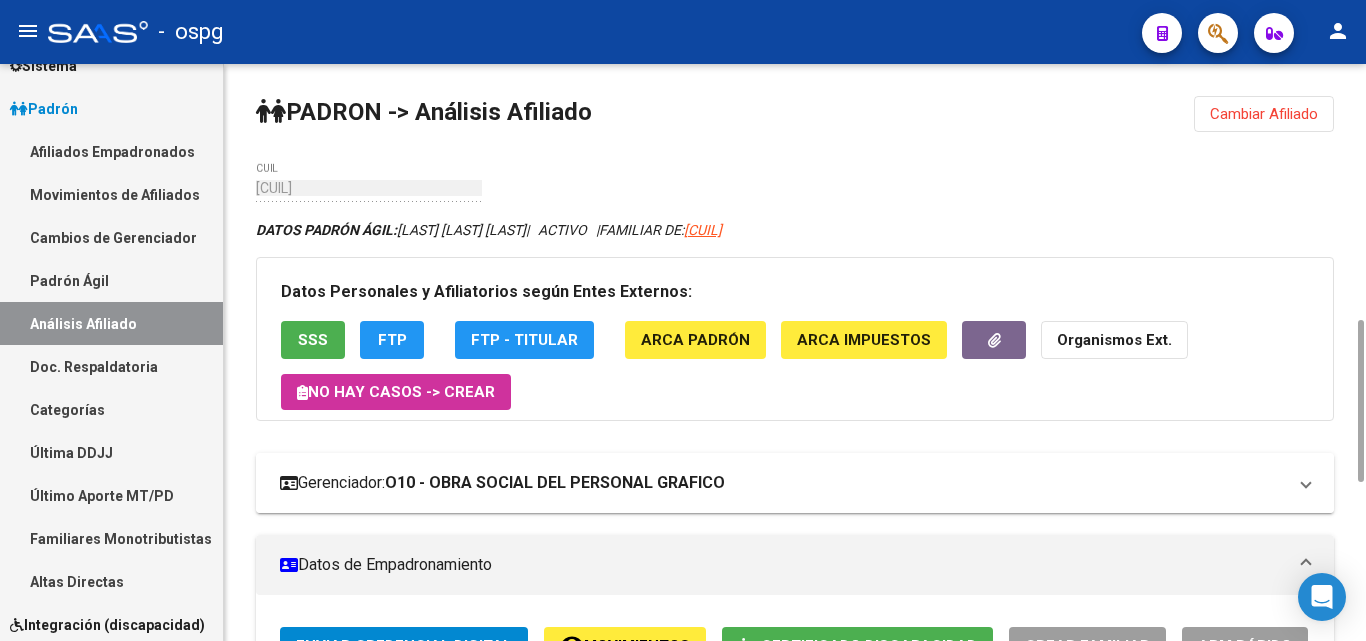 scroll, scrollTop: 200, scrollLeft: 0, axis: vertical 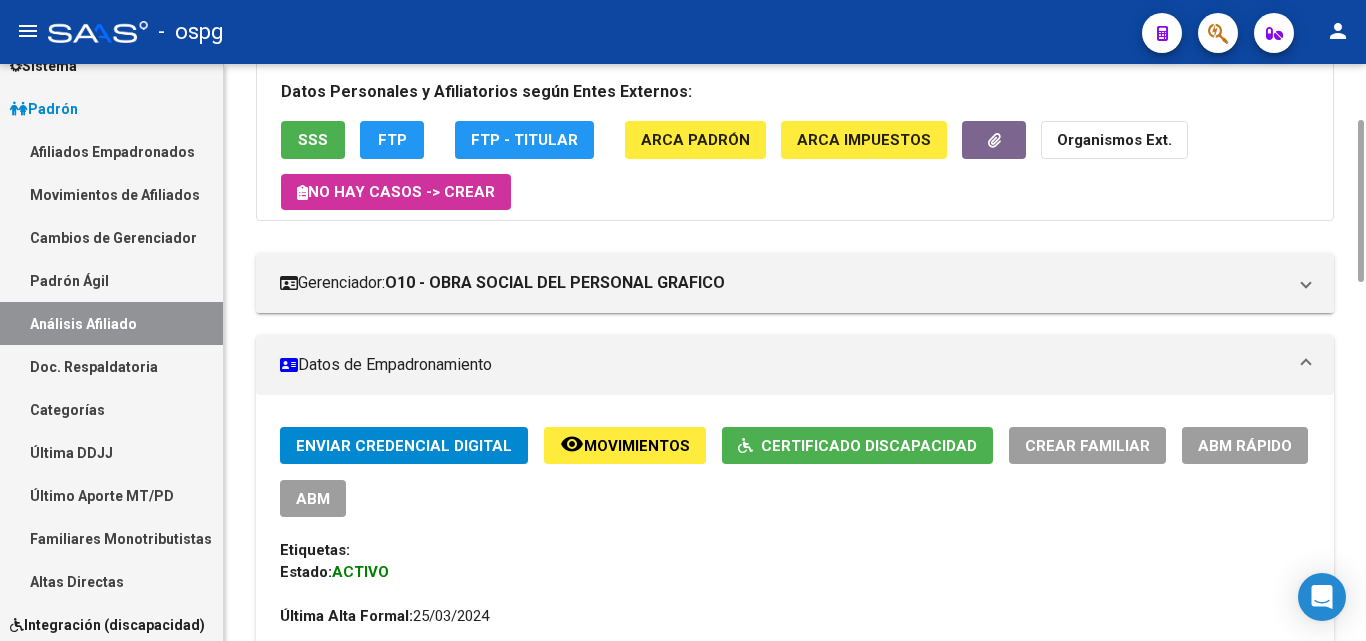 click on "Movimientos" 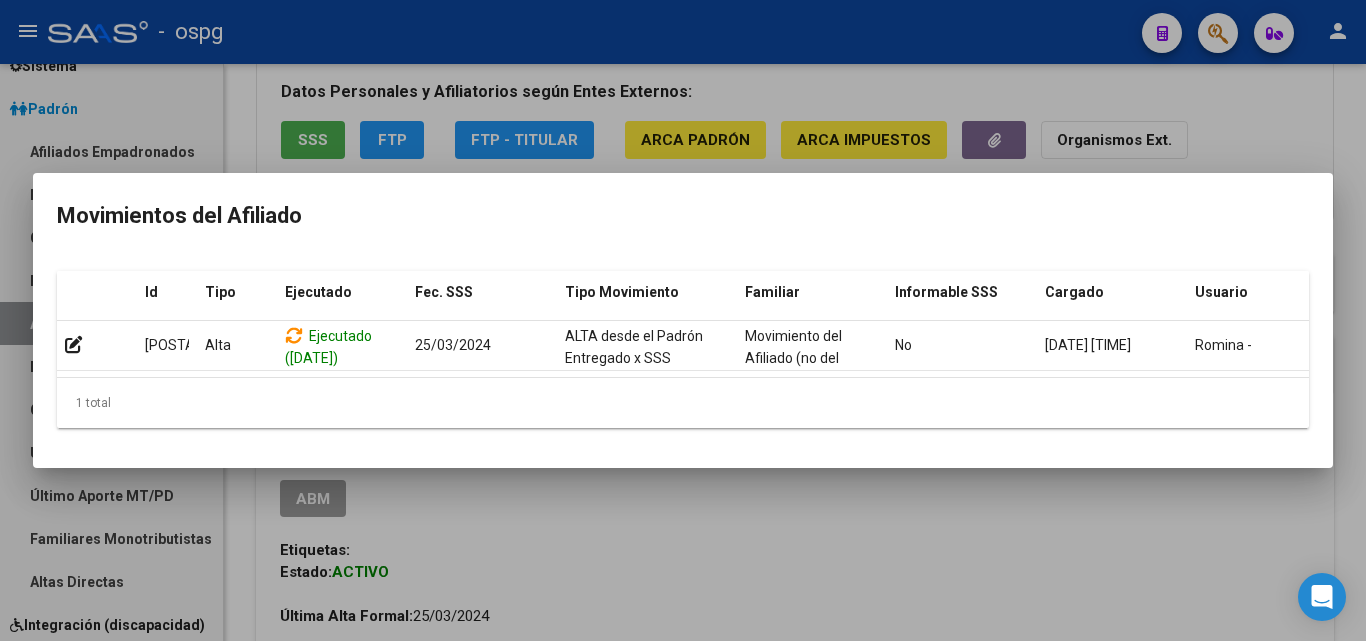 click at bounding box center (683, 320) 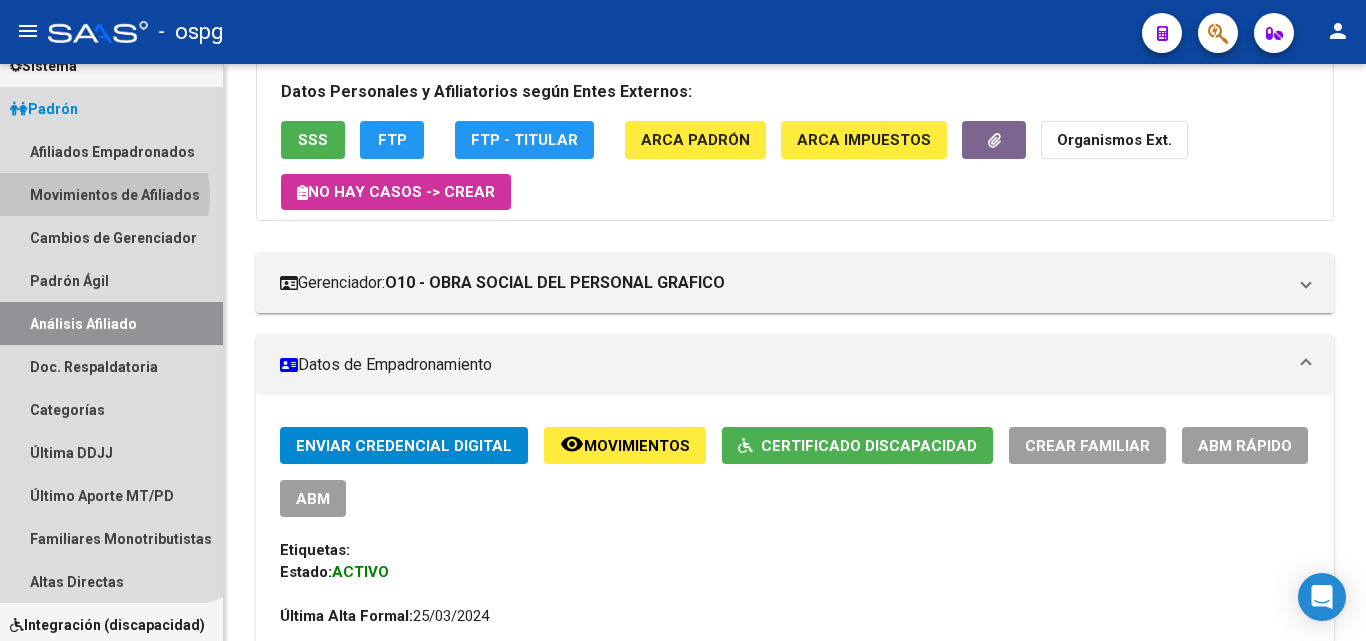 click on "Movimientos de Afiliados" at bounding box center (111, 194) 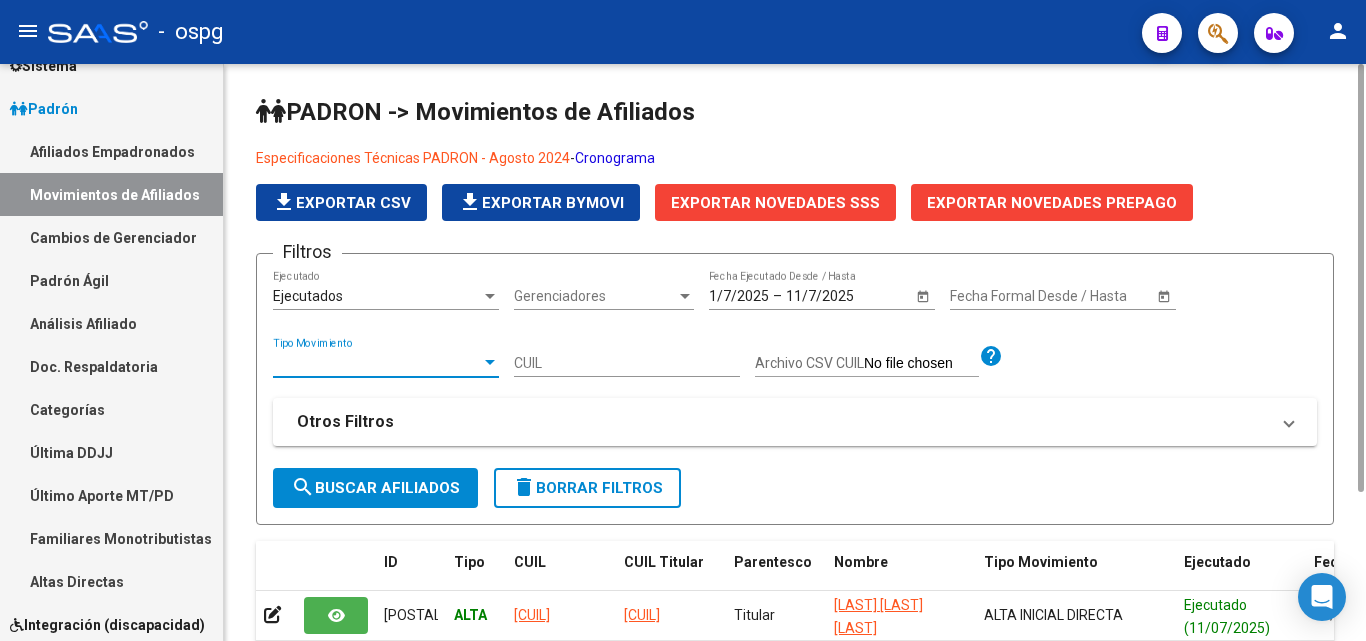 drag, startPoint x: 405, startPoint y: 366, endPoint x: 355, endPoint y: 360, distance: 50.358715 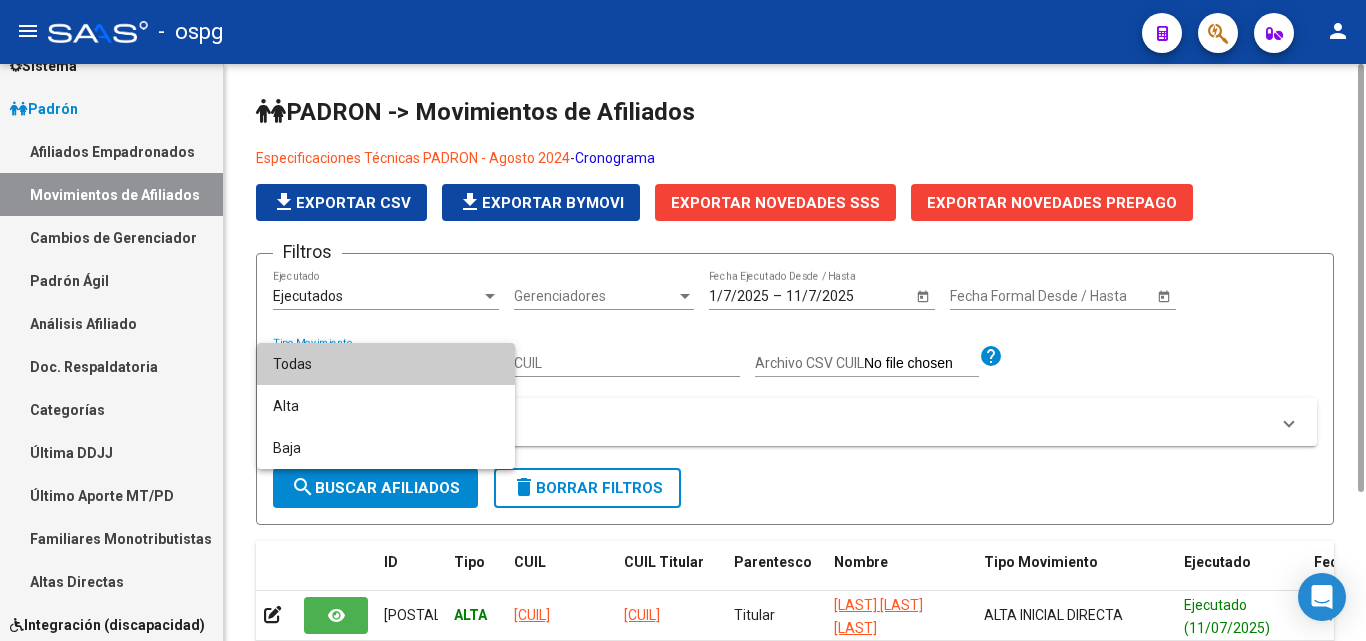 click at bounding box center (683, 320) 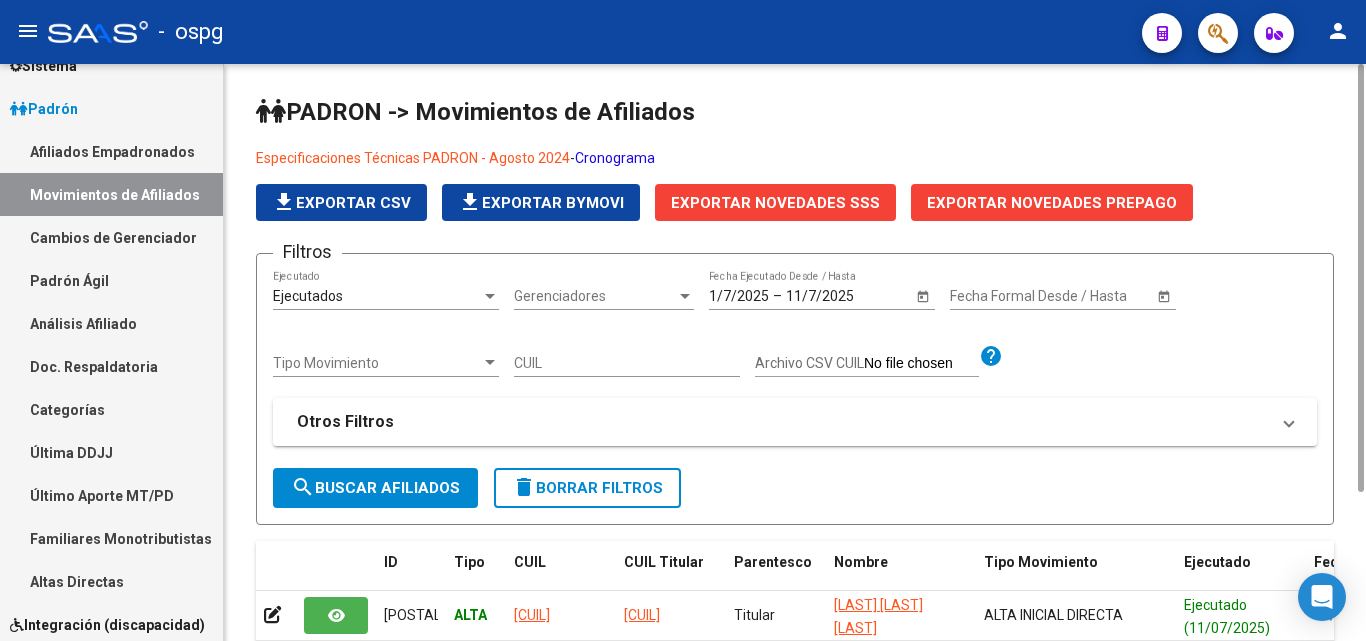 drag, startPoint x: 570, startPoint y: 350, endPoint x: 531, endPoint y: 361, distance: 40.5216 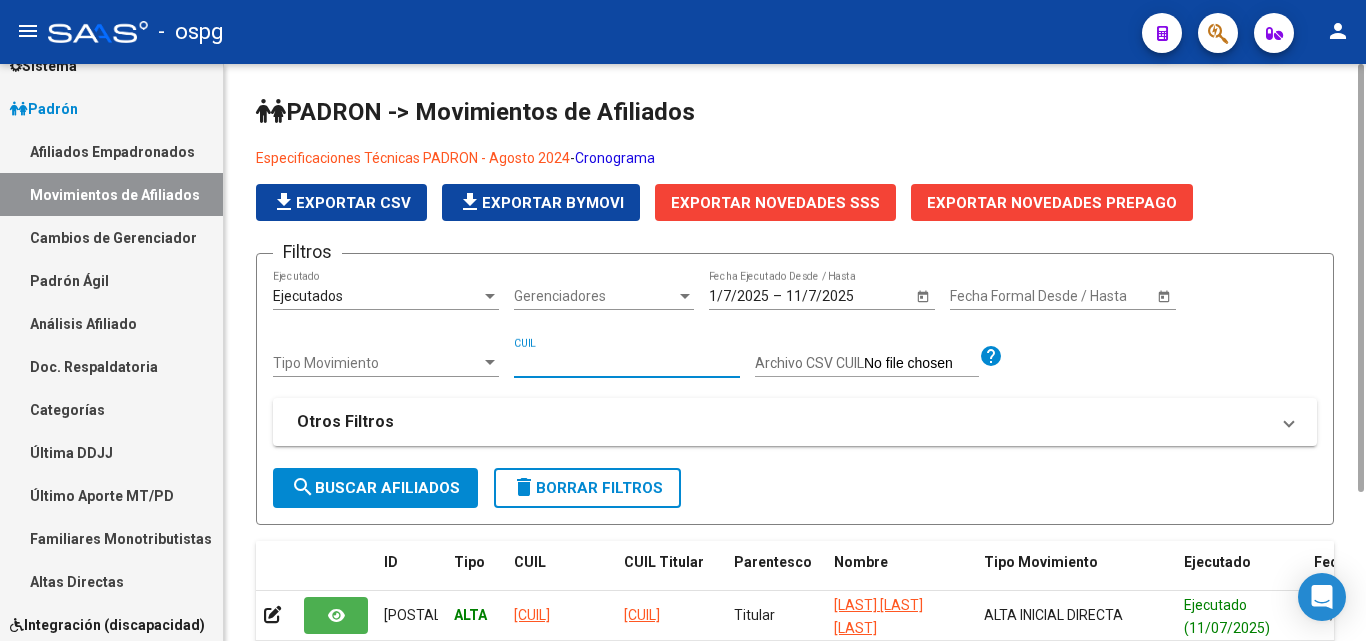 paste on "20-58752200-5" 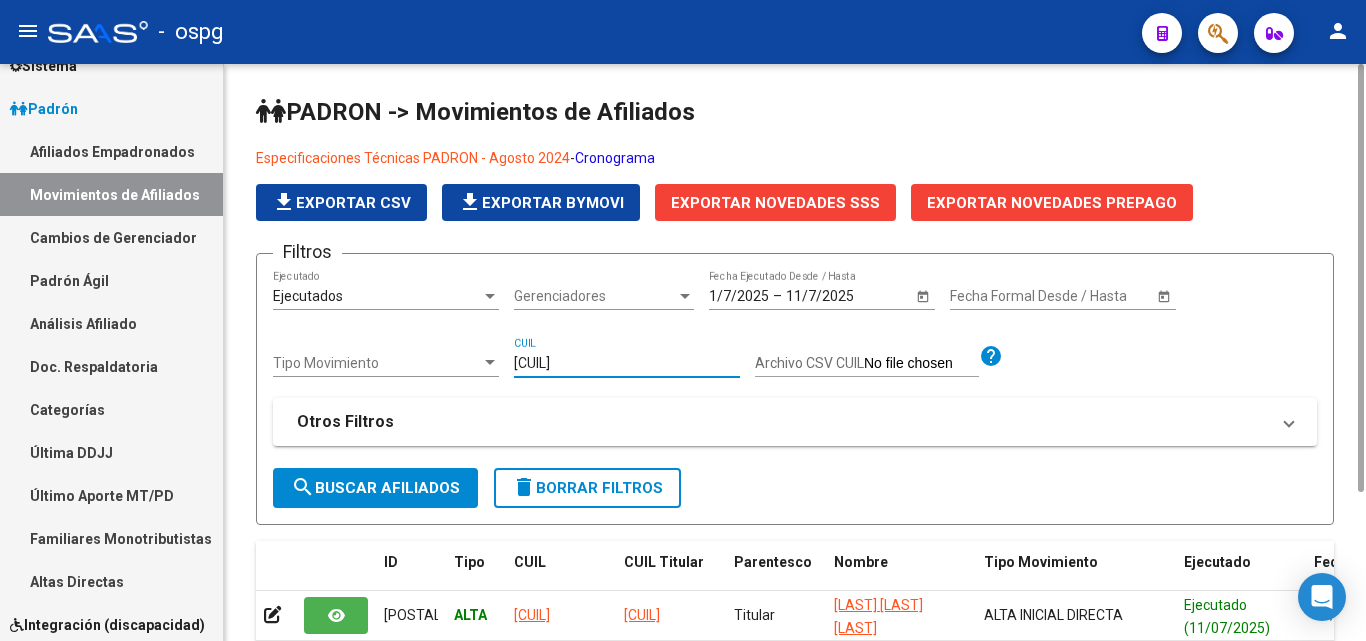 type on "20-58752200-5" 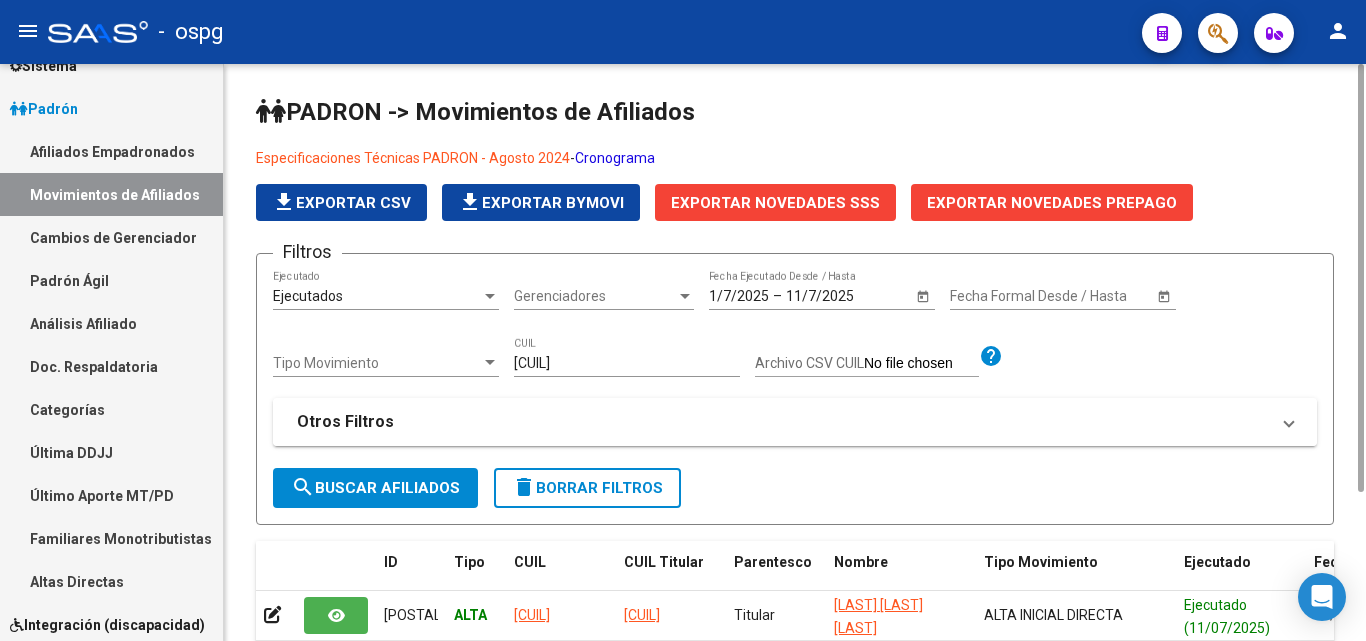 scroll, scrollTop: 200, scrollLeft: 0, axis: vertical 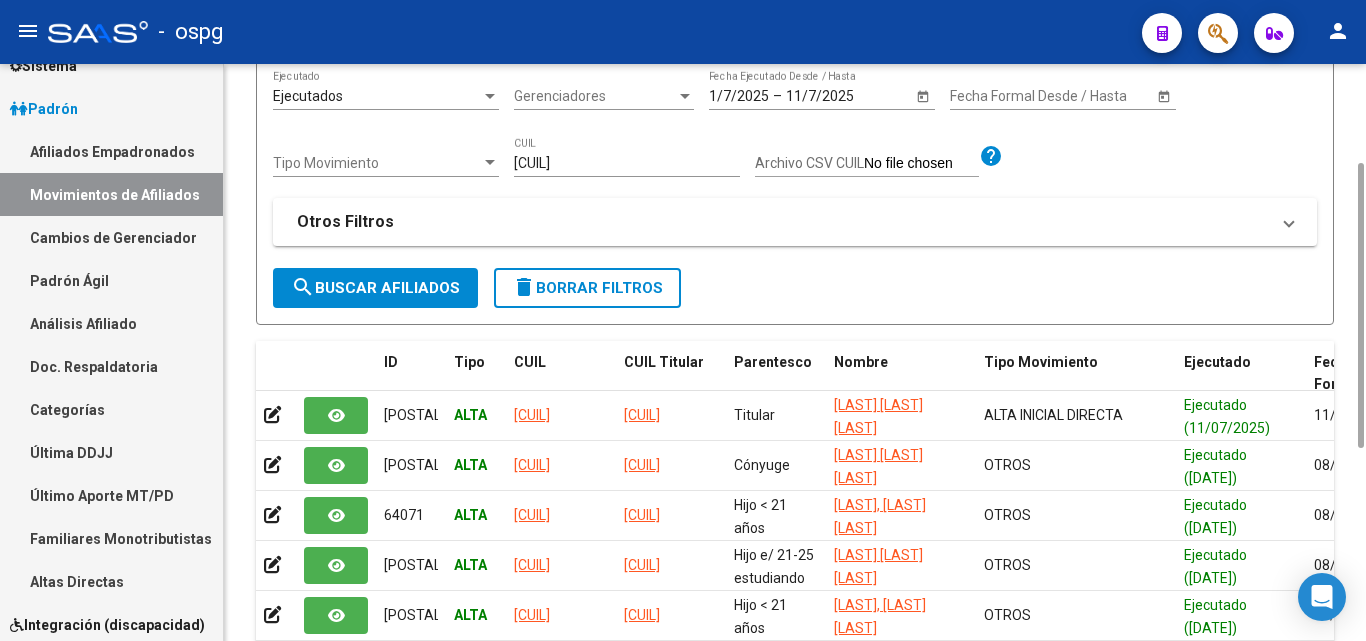 click on "search  Buscar Afiliados" 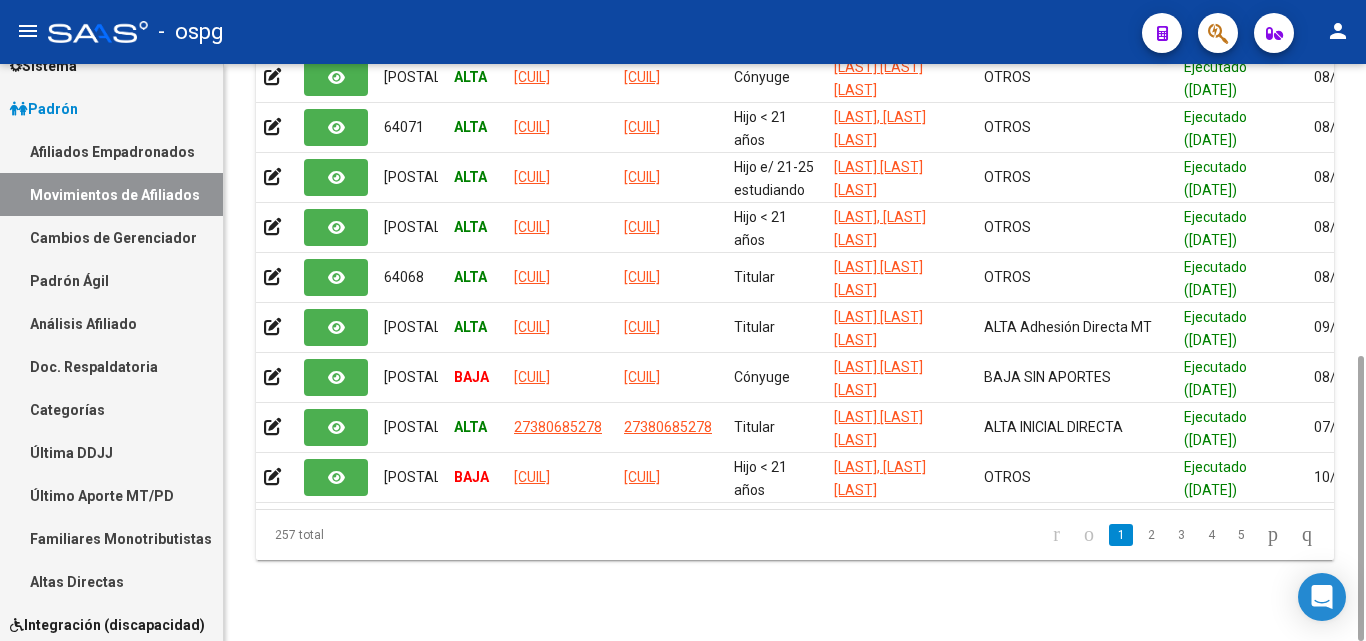 scroll, scrollTop: 4, scrollLeft: 0, axis: vertical 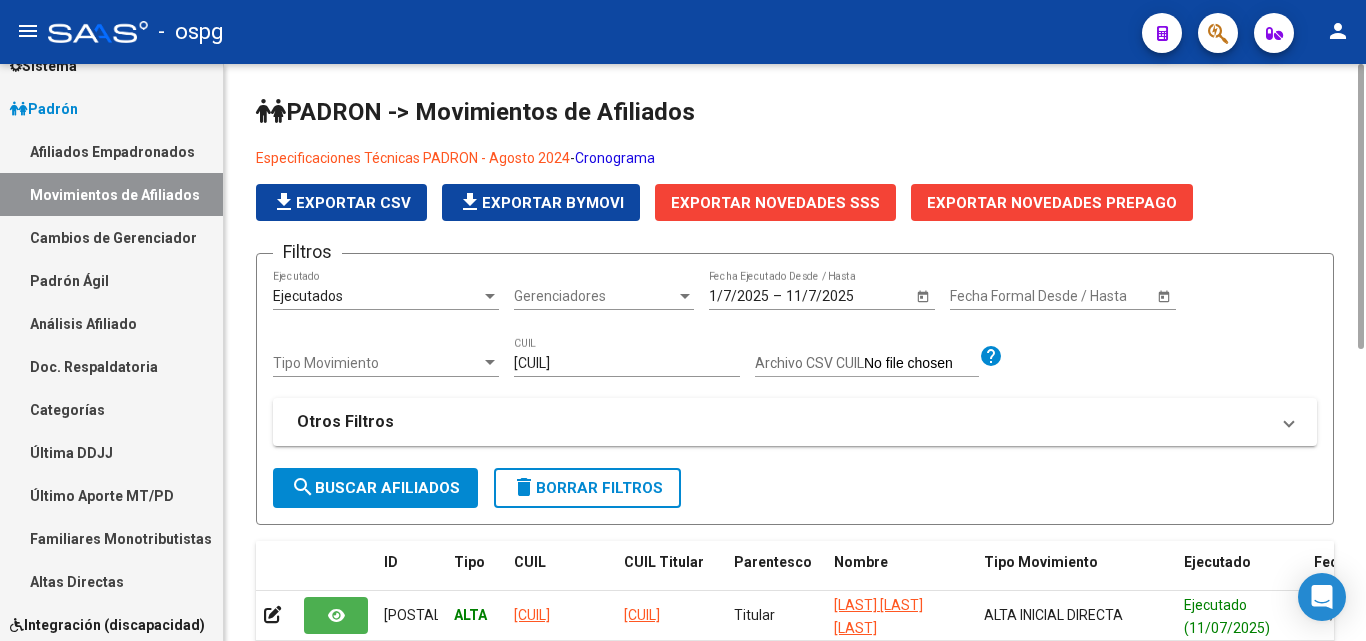 click on "delete  Borrar Filtros" 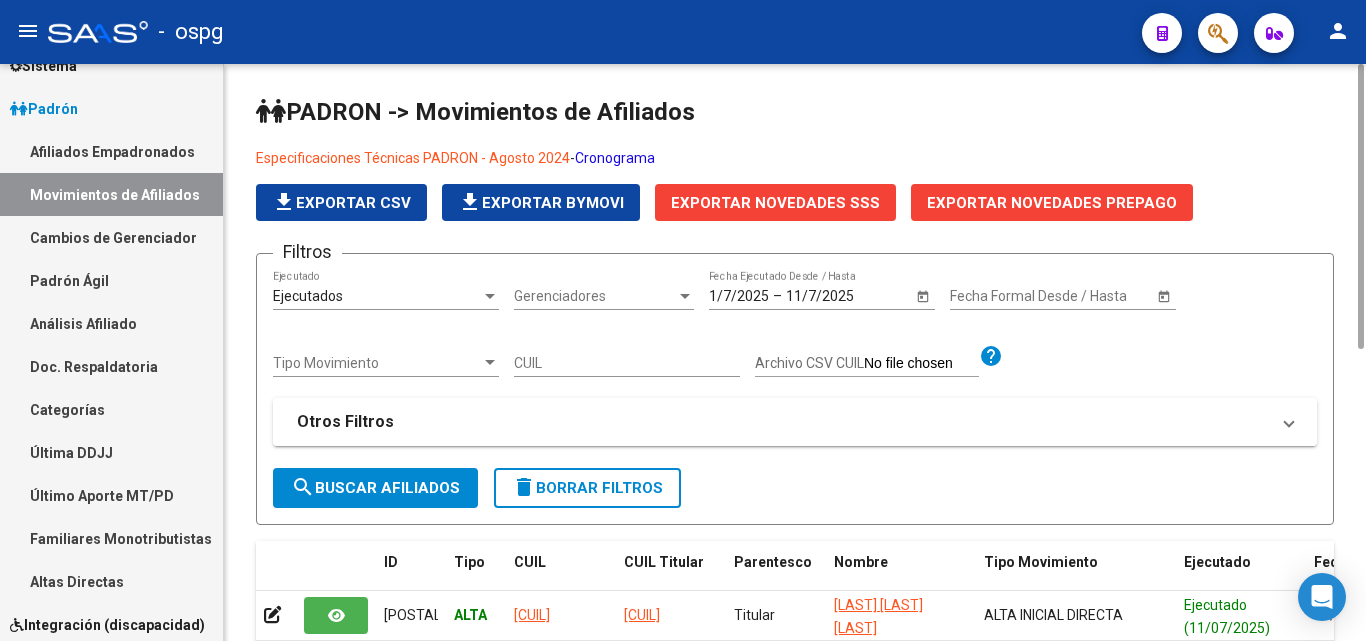 click on "Otros Filtros" at bounding box center [783, 422] 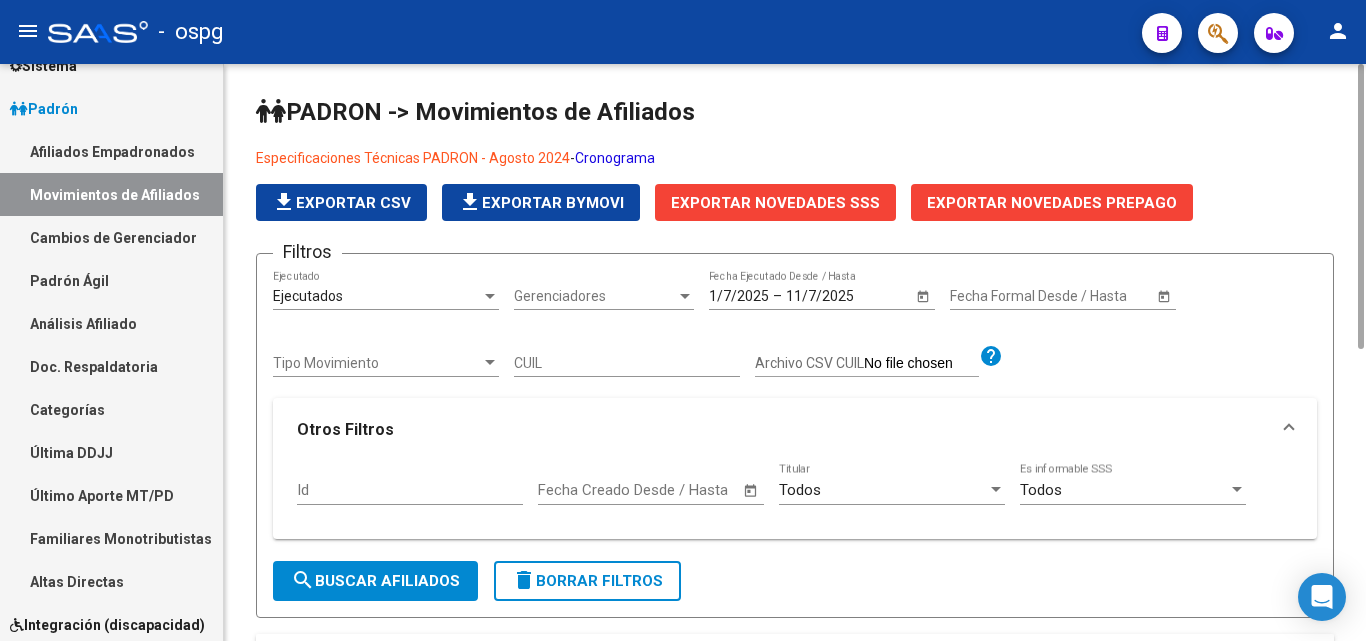 click on "search  Buscar Afiliados" 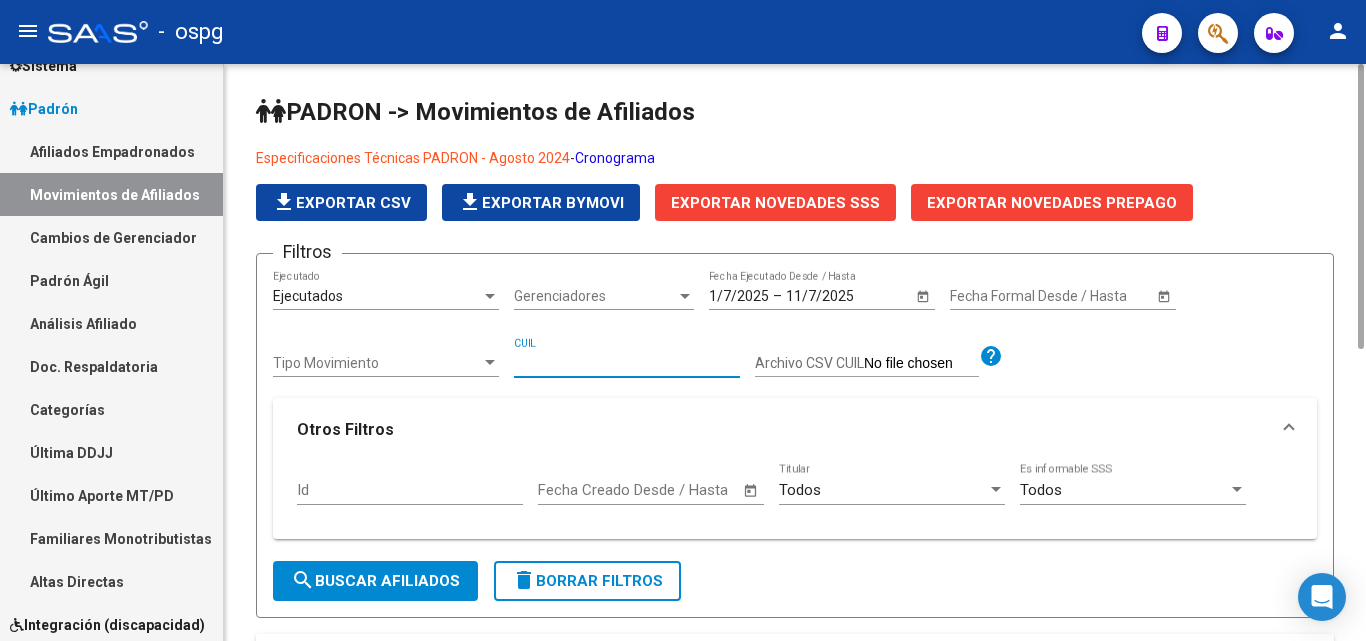 paste on "[CUIL]" 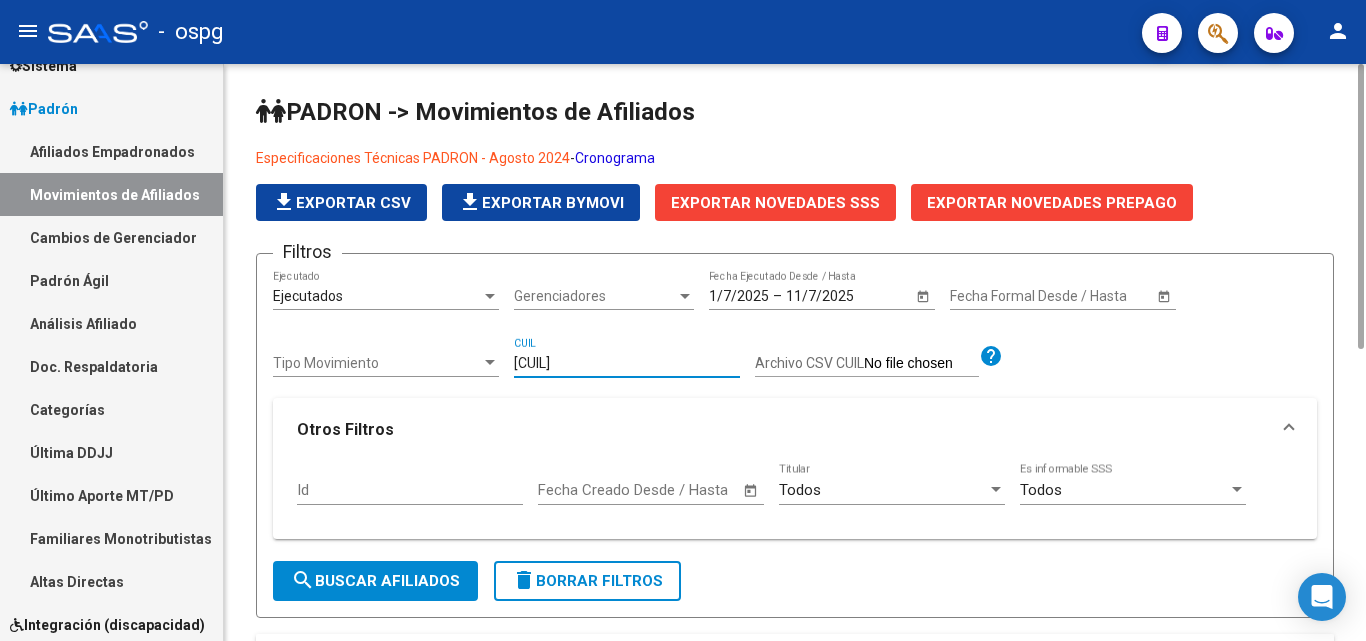 type on "[CUIL]" 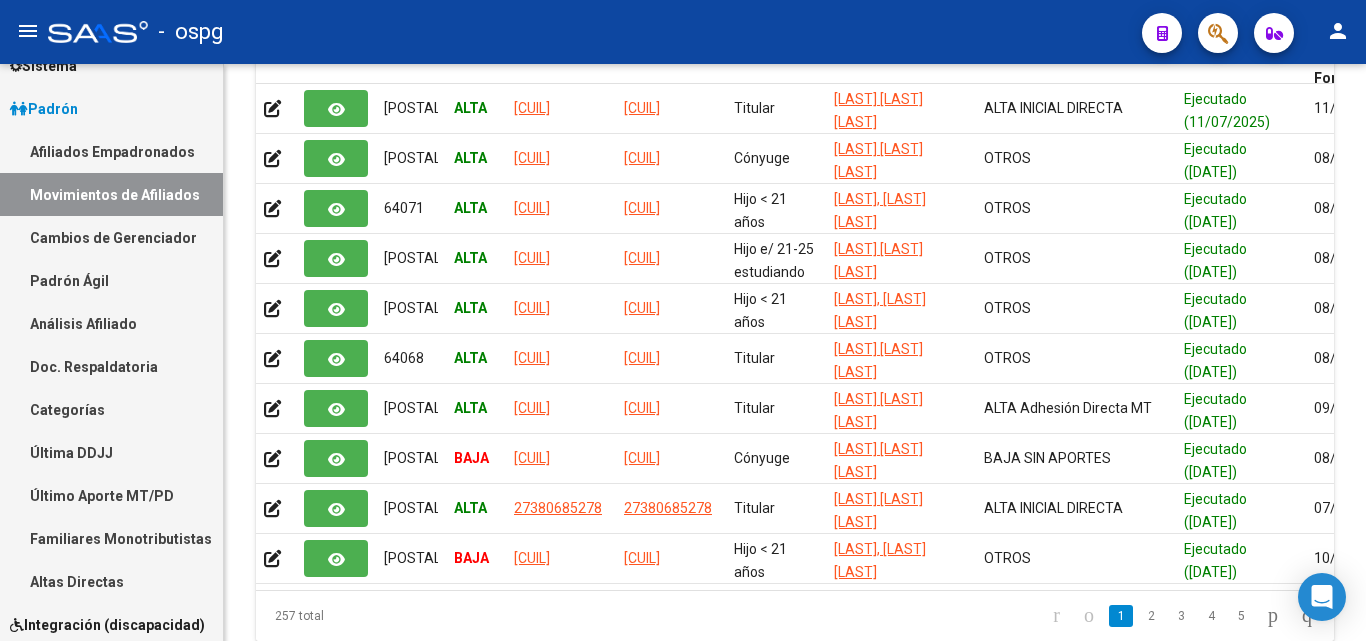 scroll, scrollTop: 0, scrollLeft: 0, axis: both 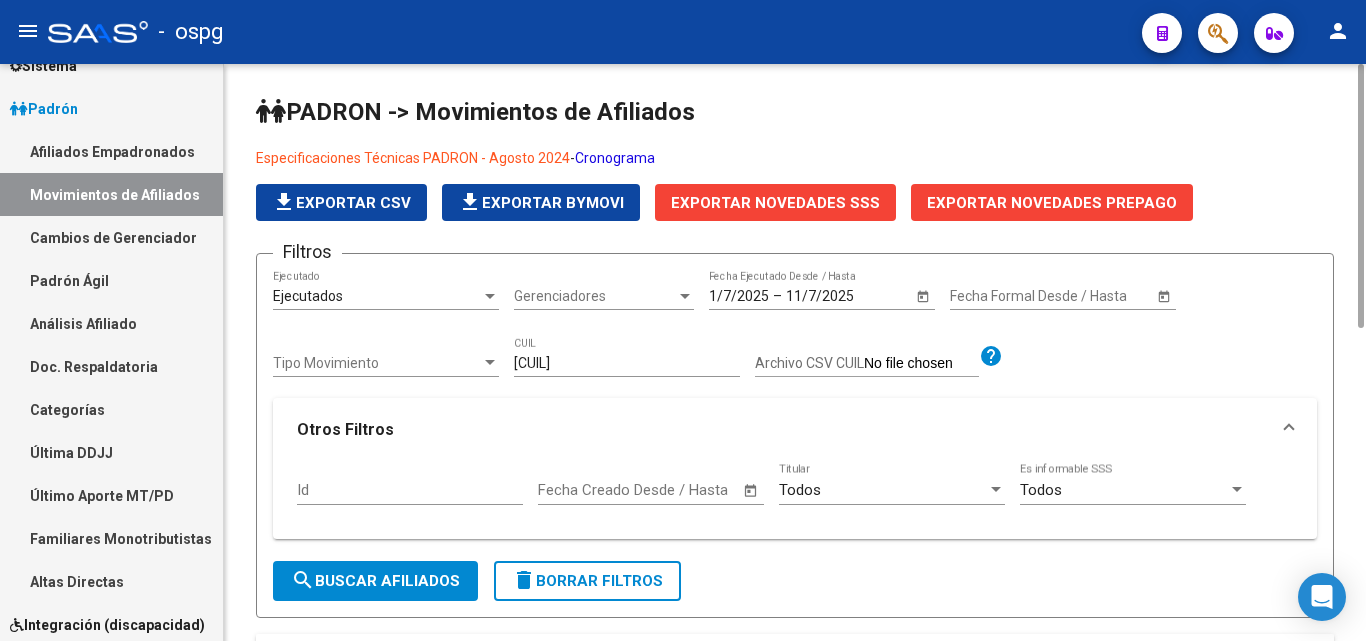 click on "search  Buscar Afiliados" 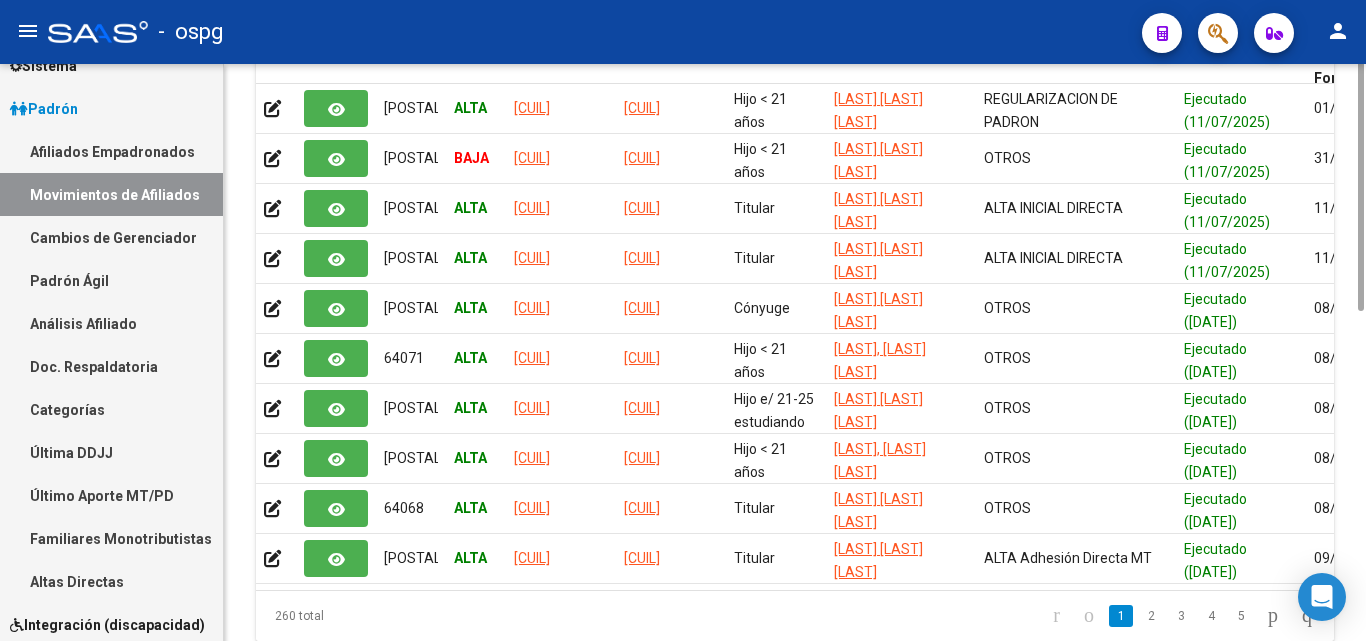 scroll, scrollTop: 400, scrollLeft: 0, axis: vertical 